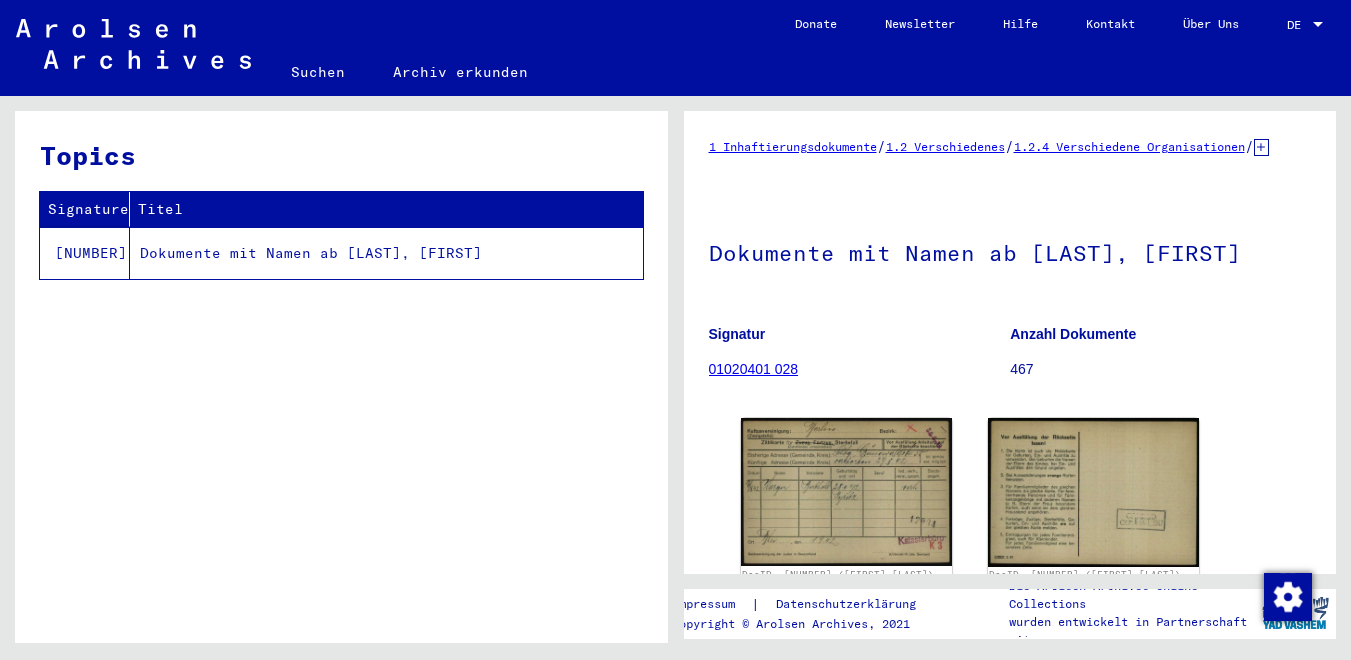 scroll, scrollTop: 0, scrollLeft: 0, axis: both 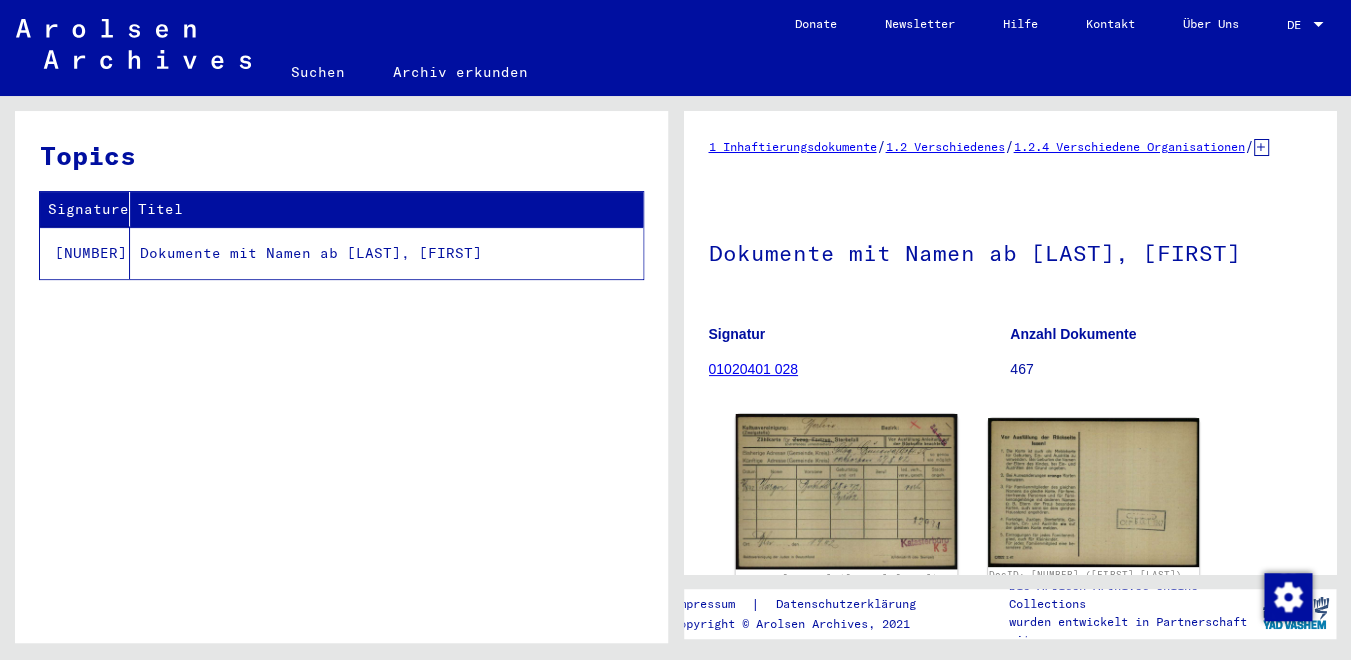 click 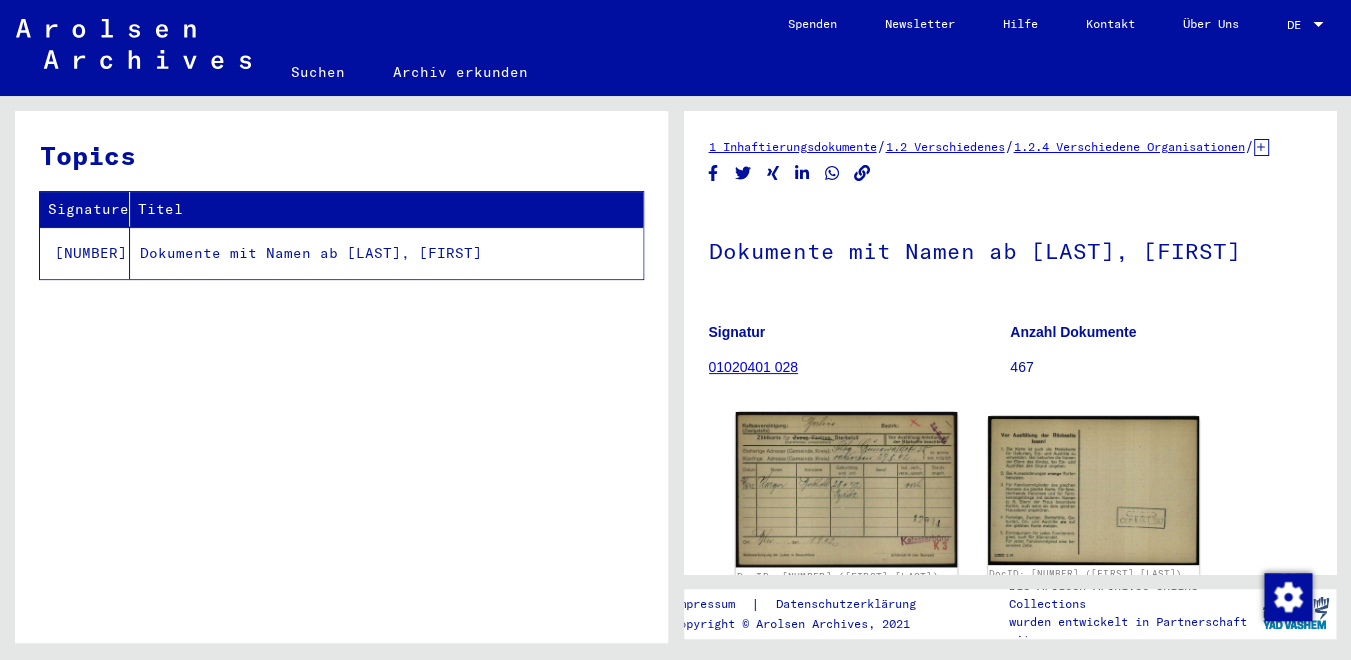 click 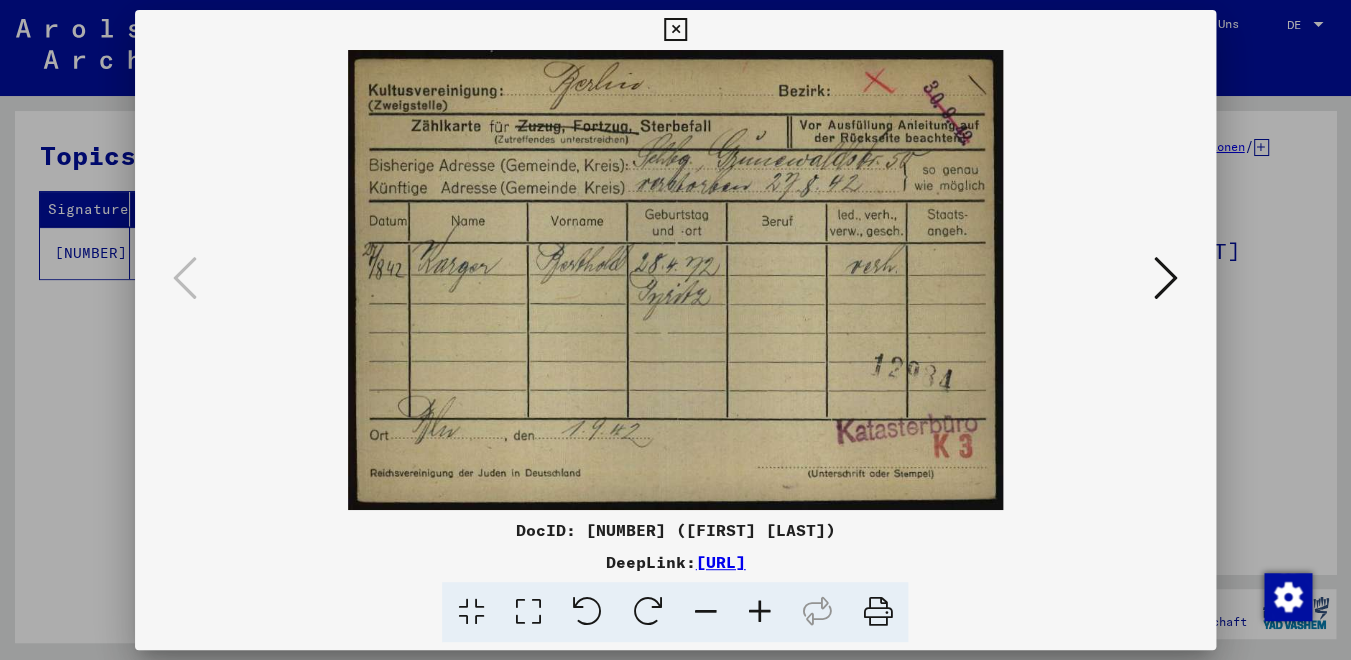 click at bounding box center [1166, 278] 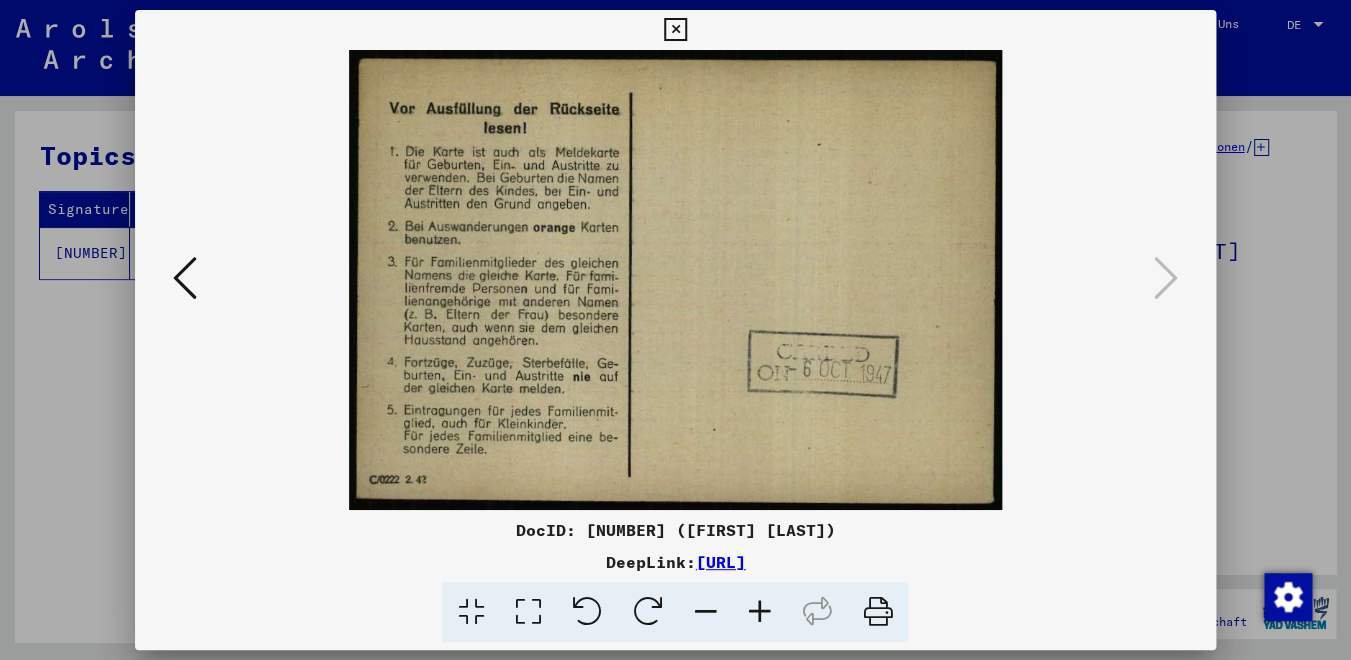 click at bounding box center (675, 30) 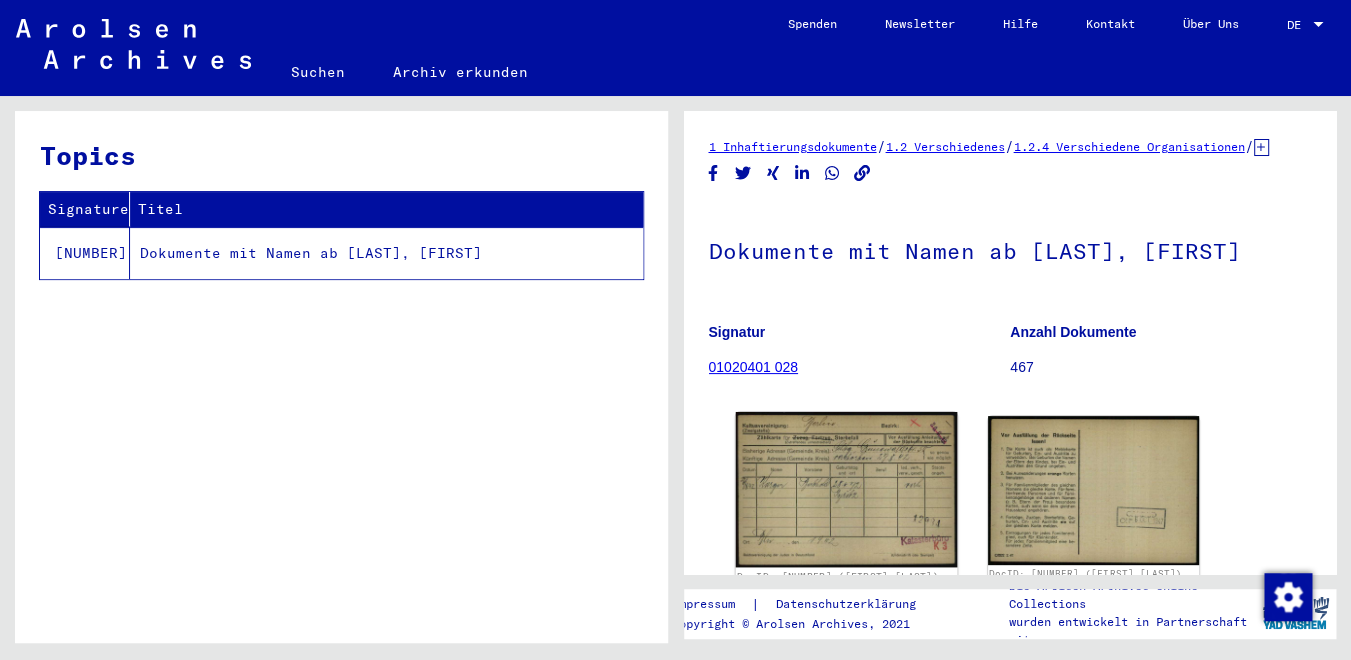 click 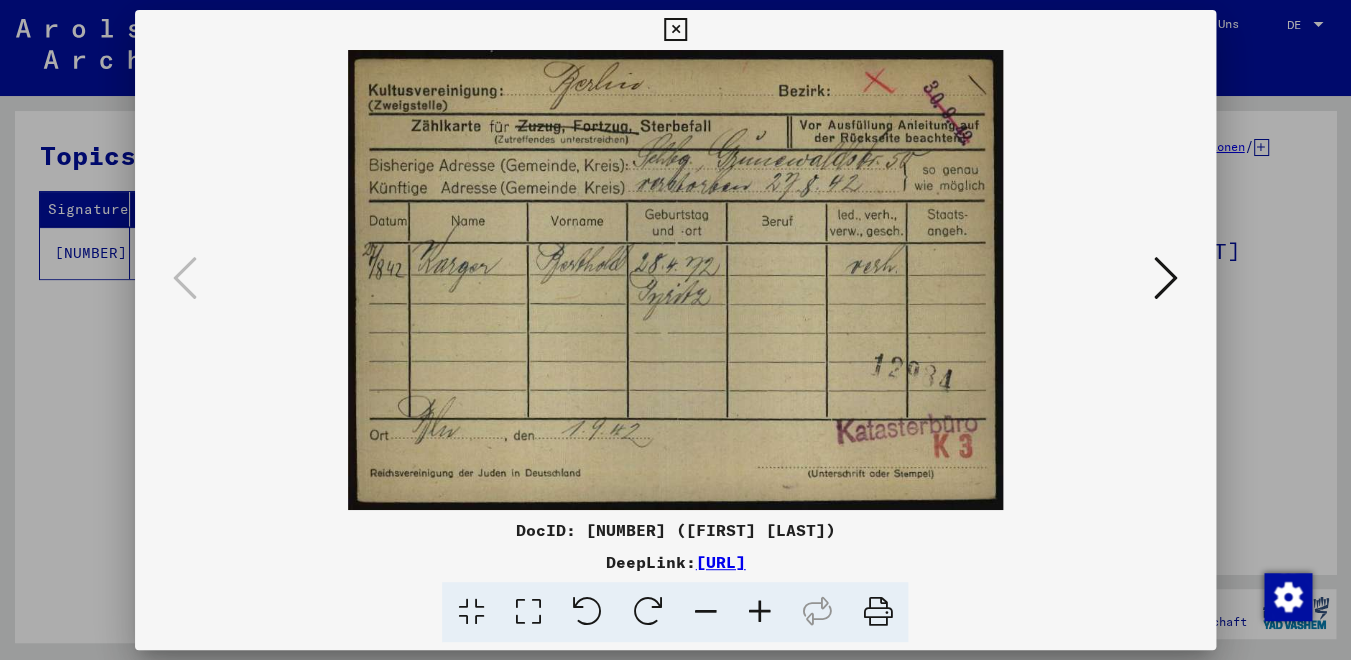 click at bounding box center (675, 30) 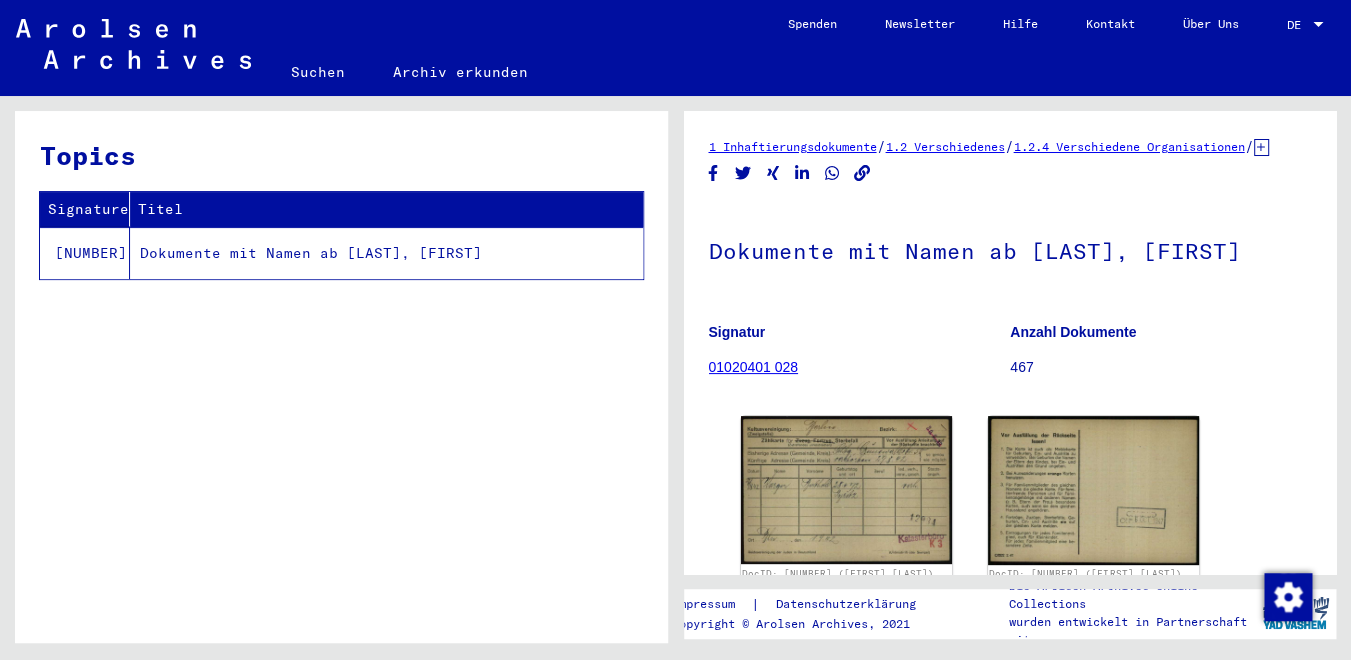 click on "Suchen" 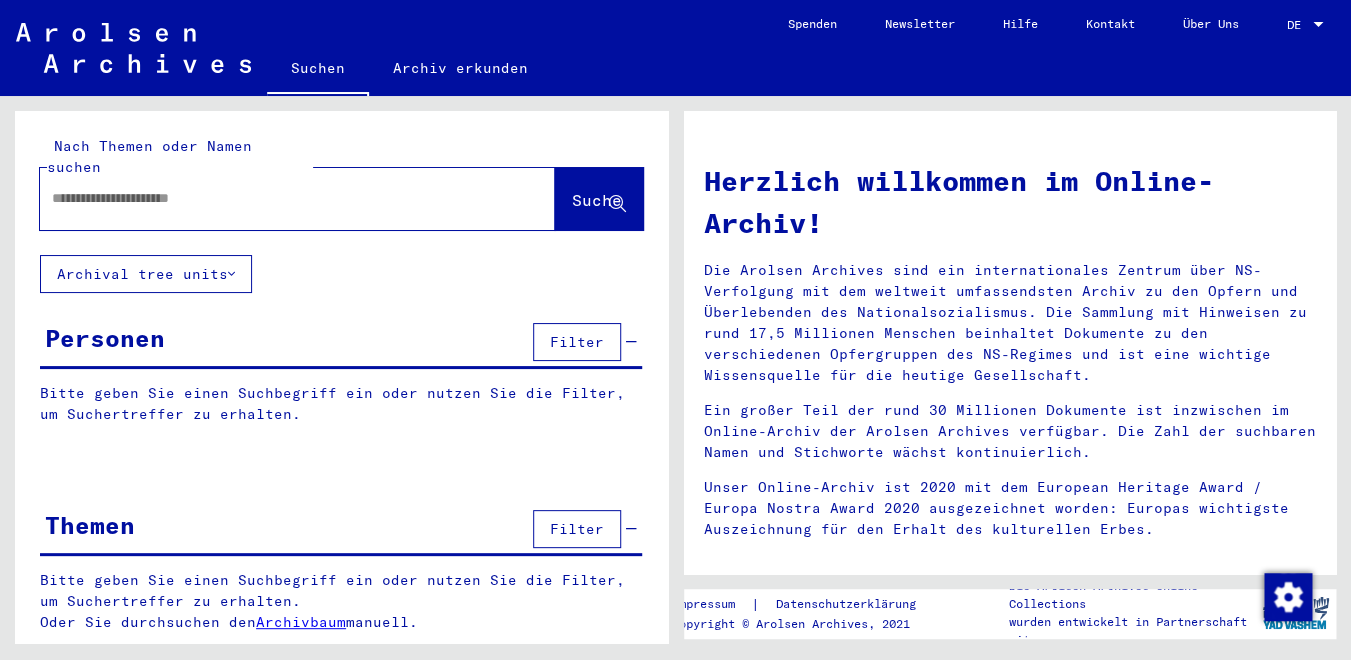 click 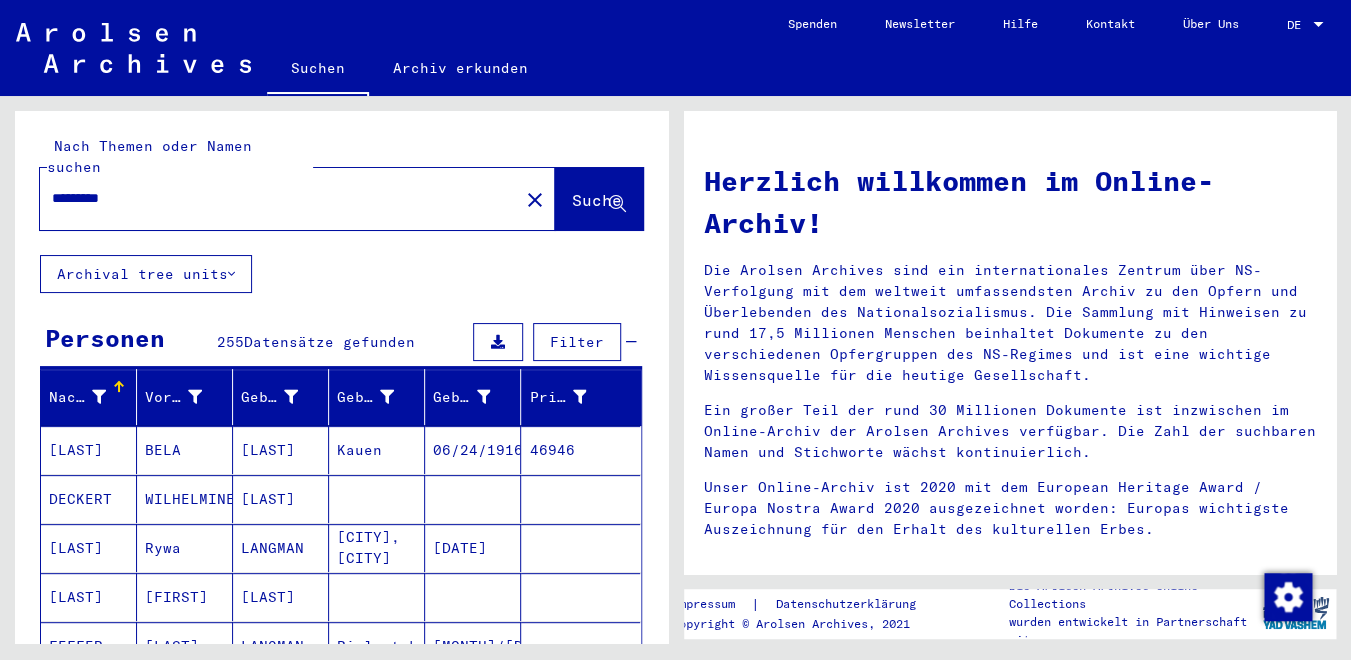 click on "*********" 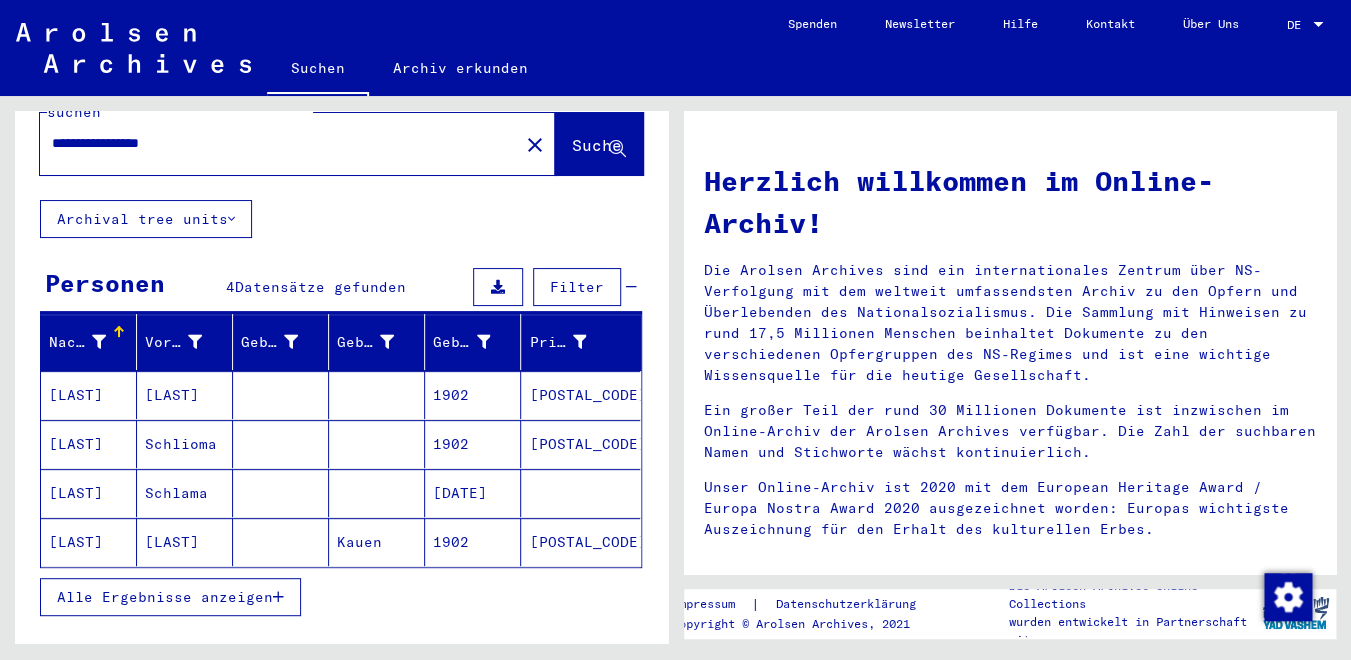 scroll, scrollTop: 86, scrollLeft: 0, axis: vertical 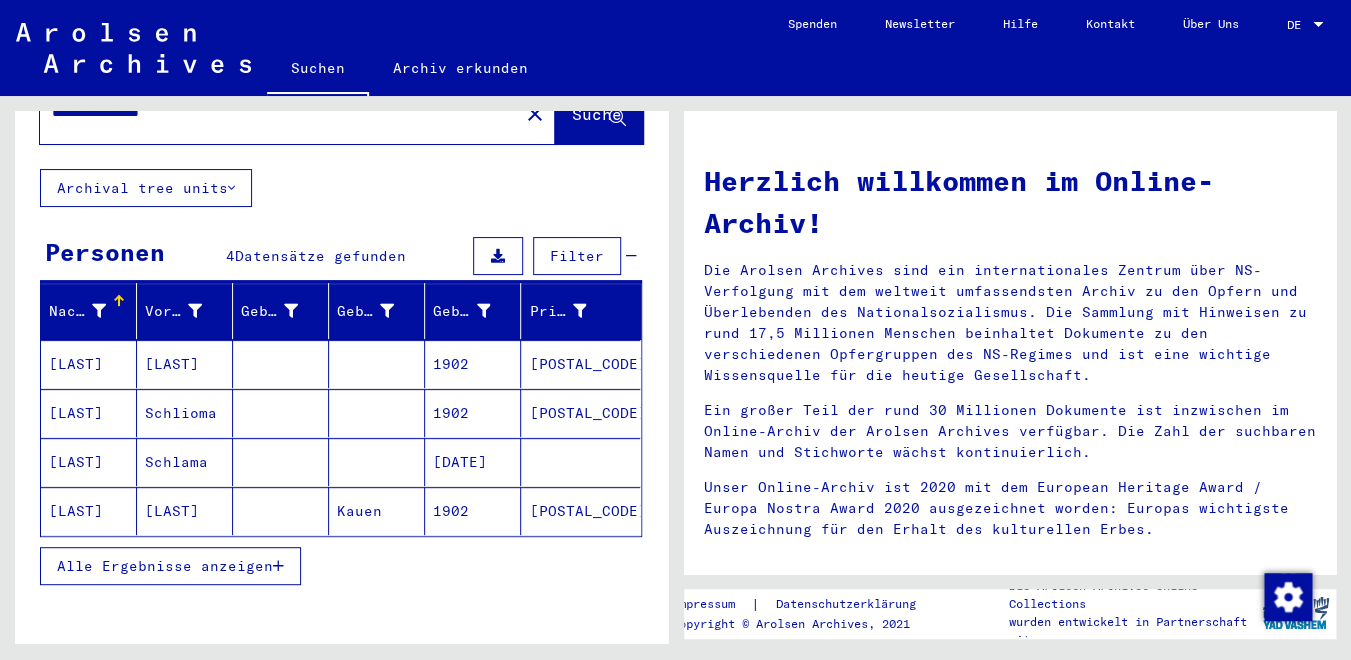 click on "Alle Ergebnisse anzeigen" at bounding box center [165, 566] 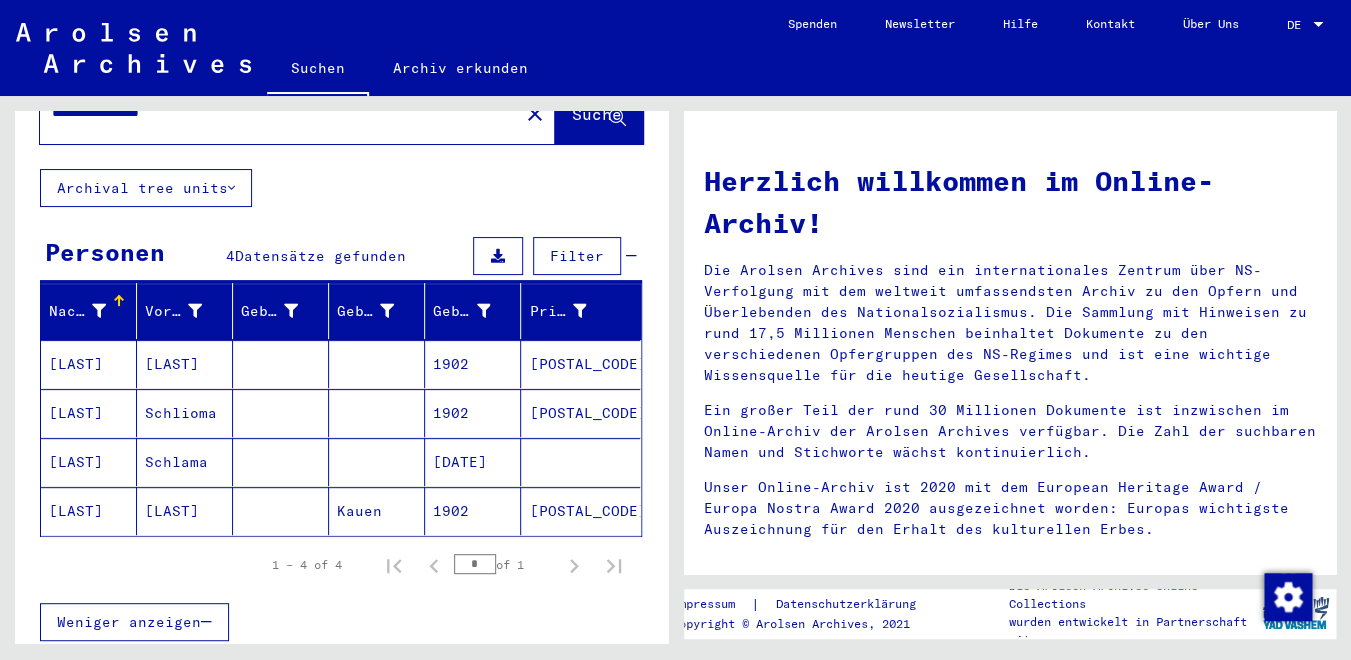 scroll, scrollTop: 0, scrollLeft: 0, axis: both 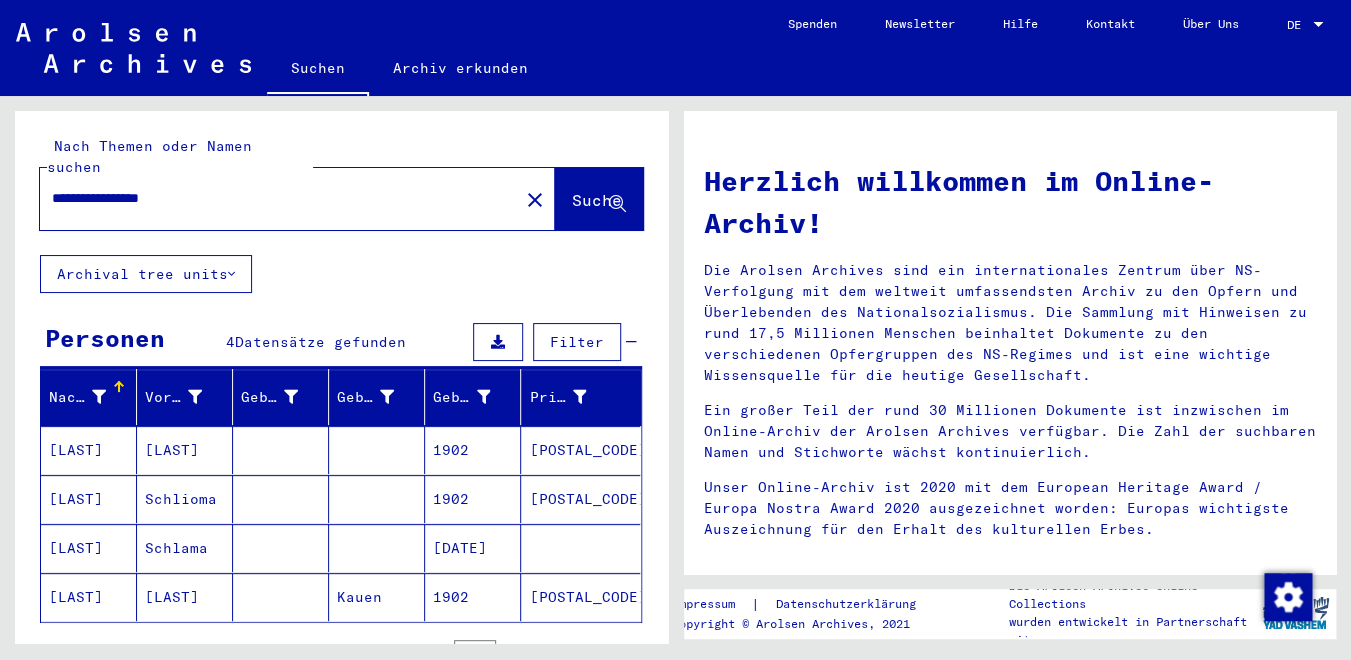 drag, startPoint x: 208, startPoint y: 177, endPoint x: 141, endPoint y: 175, distance: 67.02985 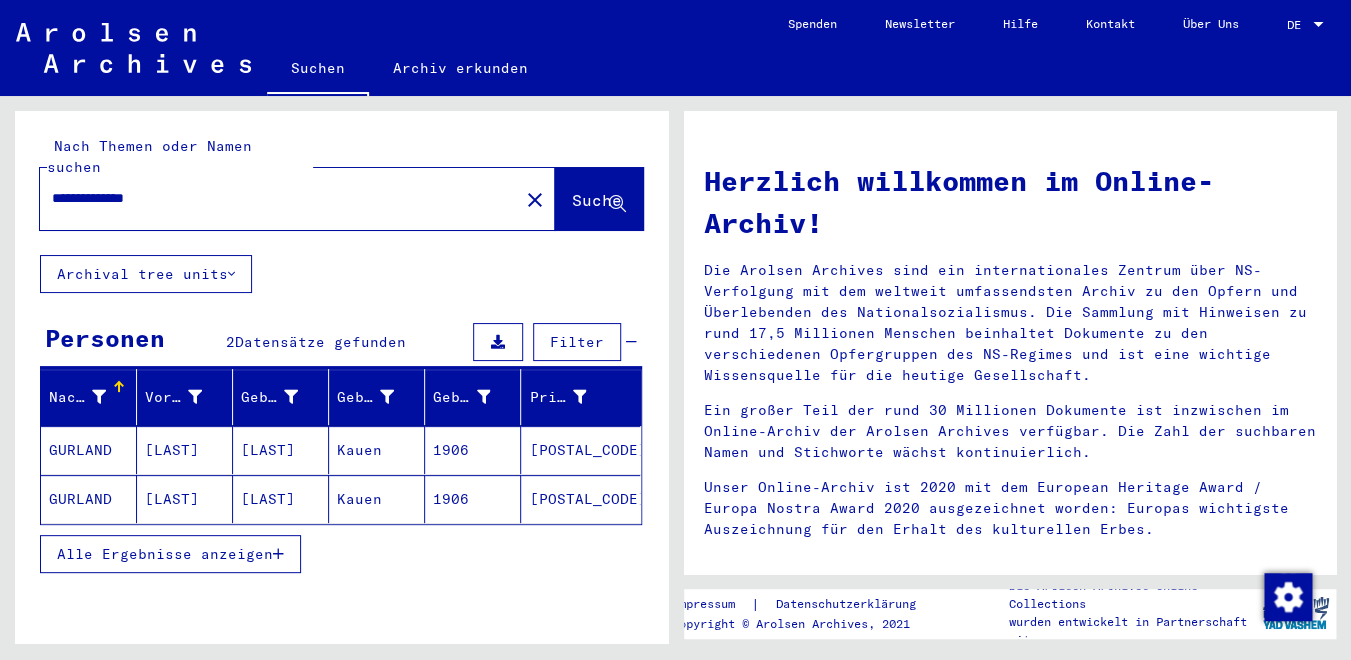 scroll, scrollTop: 30, scrollLeft: 0, axis: vertical 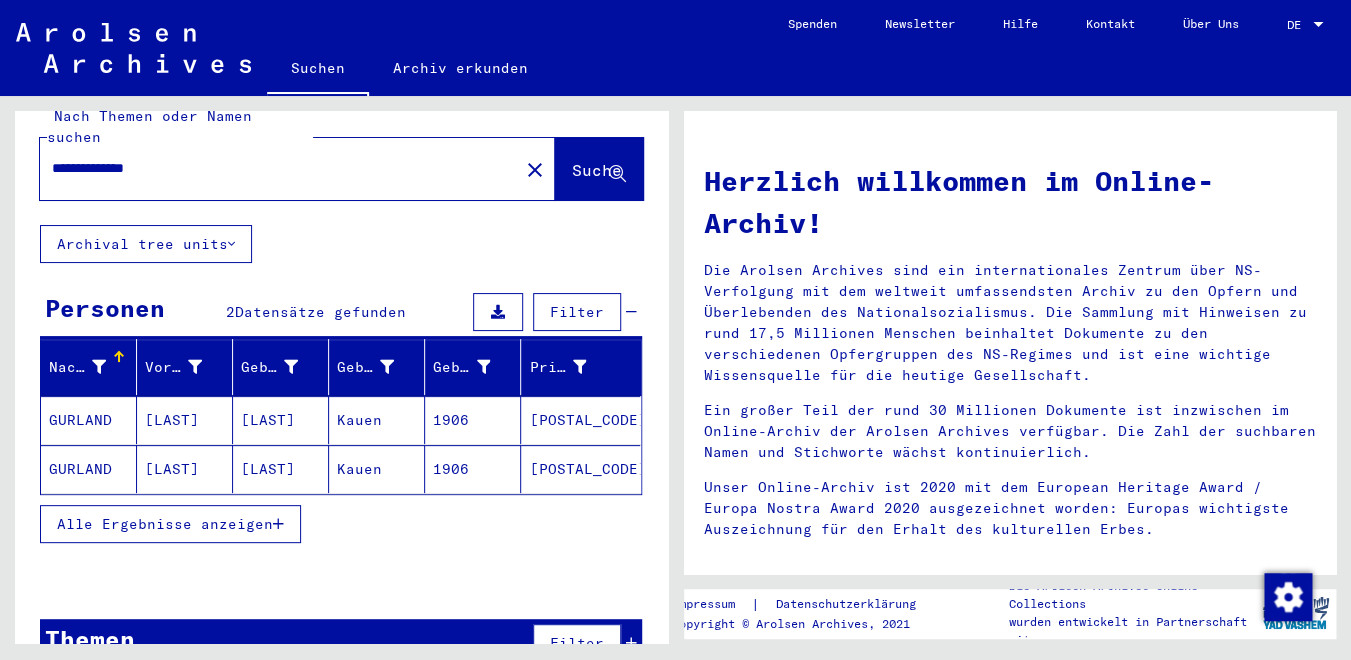 click on "[LAST]" at bounding box center [185, 469] 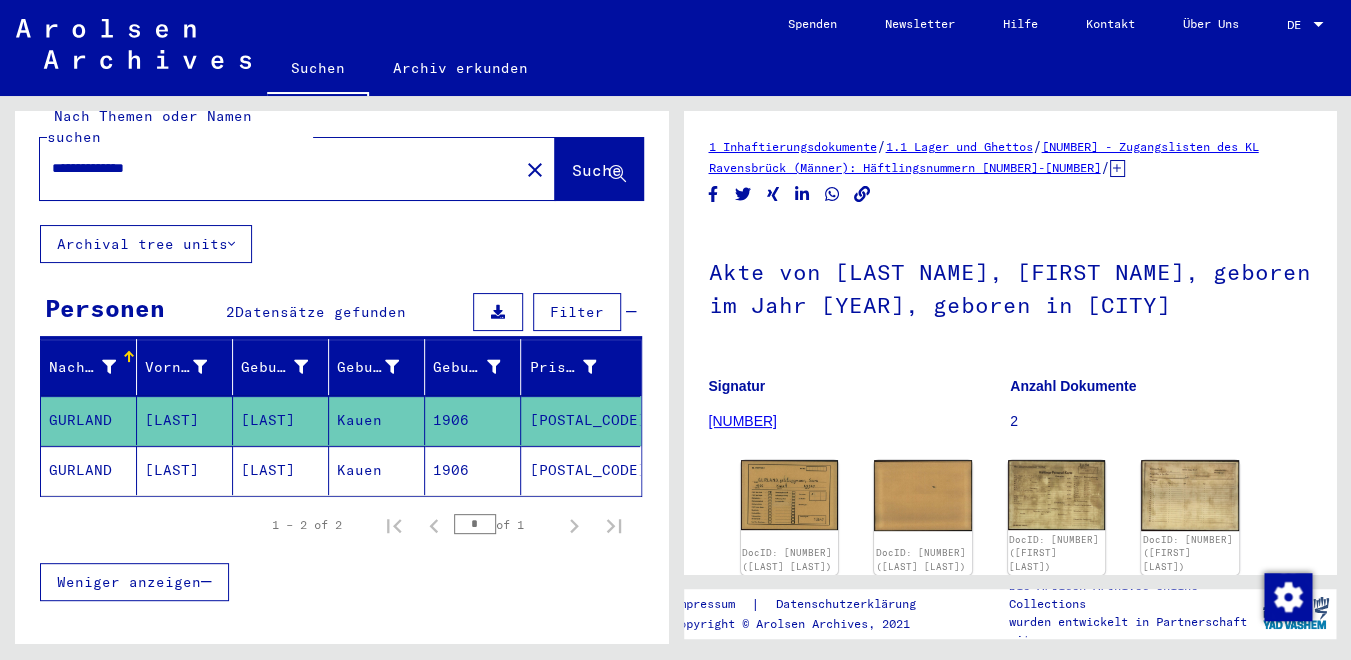drag, startPoint x: 140, startPoint y: 151, endPoint x: 201, endPoint y: 151, distance: 61 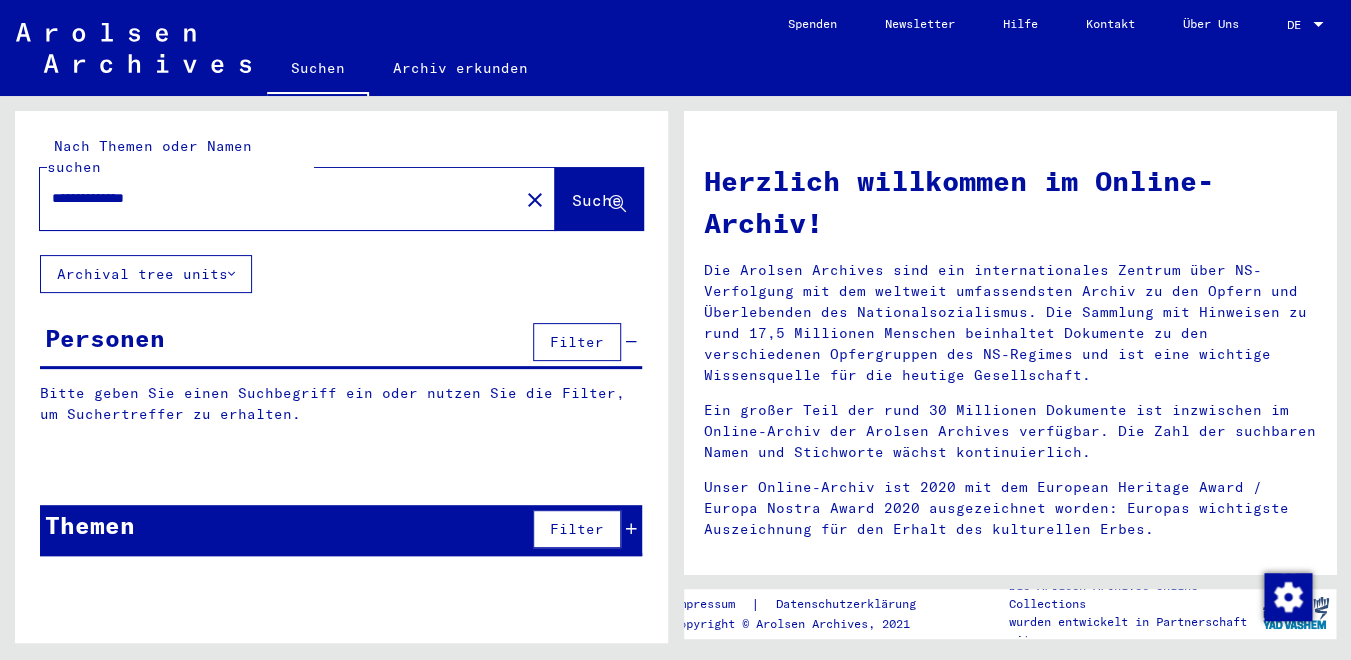 scroll, scrollTop: 0, scrollLeft: 0, axis: both 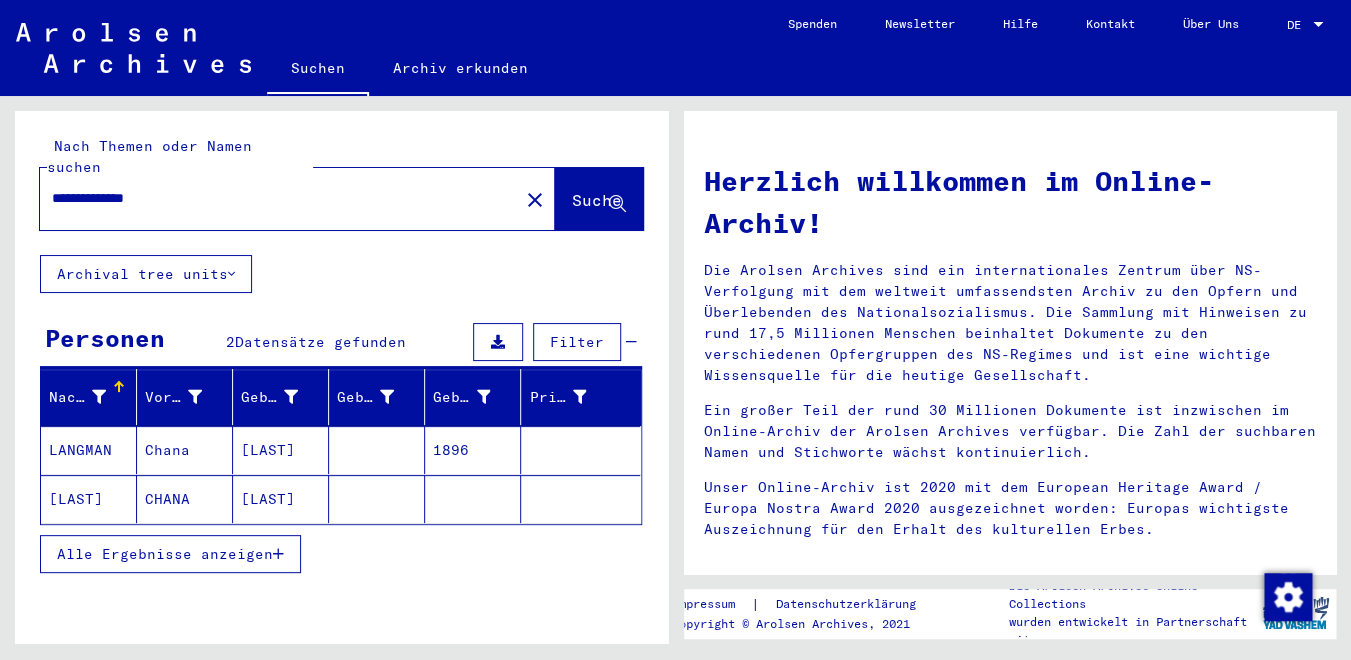 drag, startPoint x: 141, startPoint y: 180, endPoint x: 0, endPoint y: 180, distance: 141 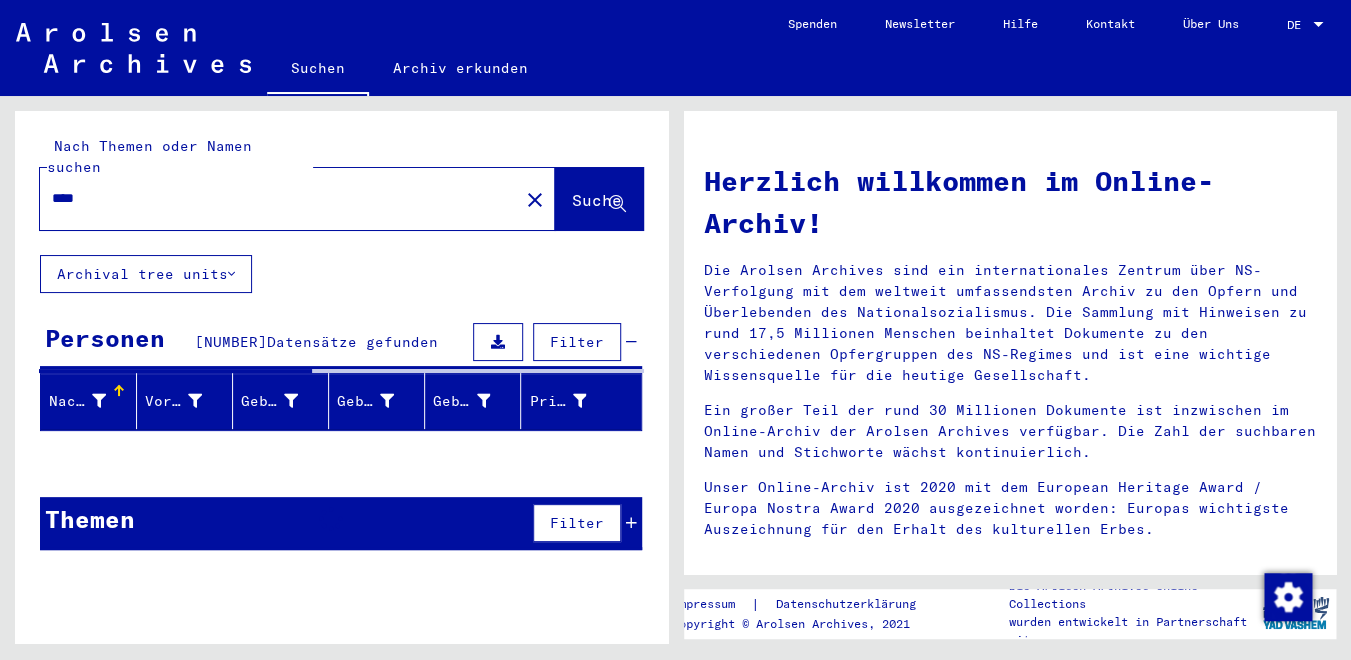 click on "****" at bounding box center (273, 198) 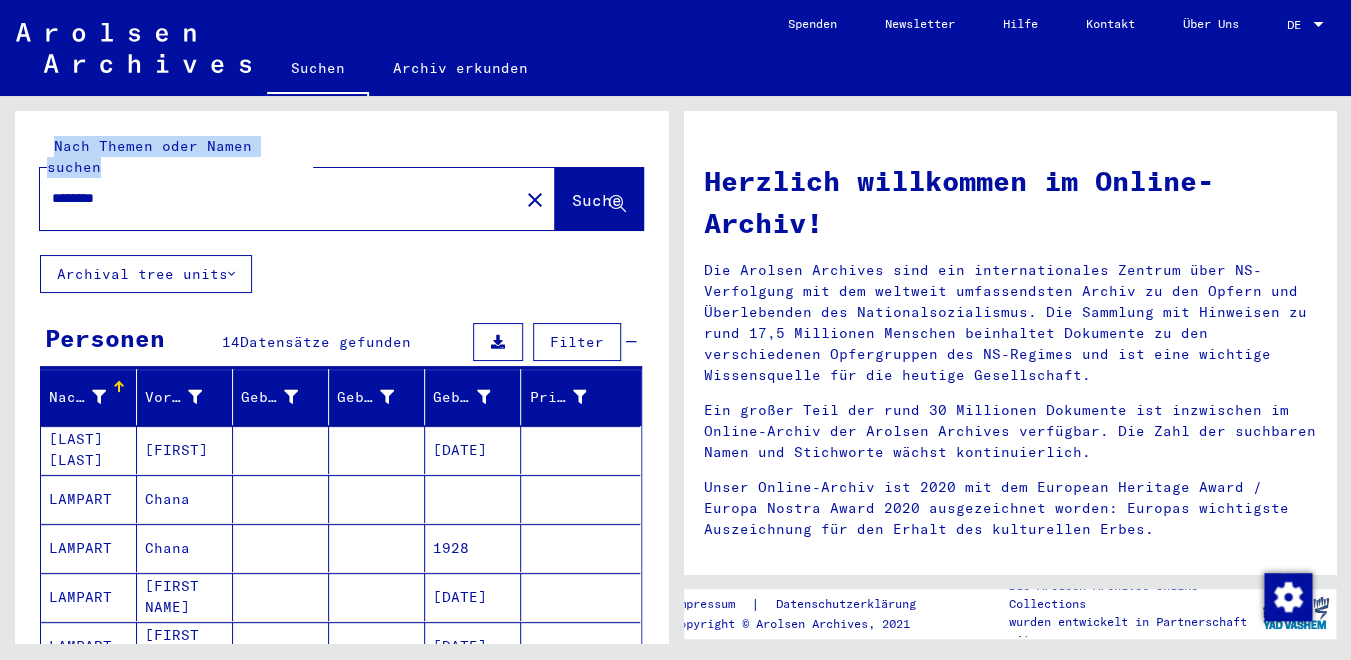 drag, startPoint x: 141, startPoint y: 166, endPoint x: -67, endPoint y: 165, distance: 208.00241 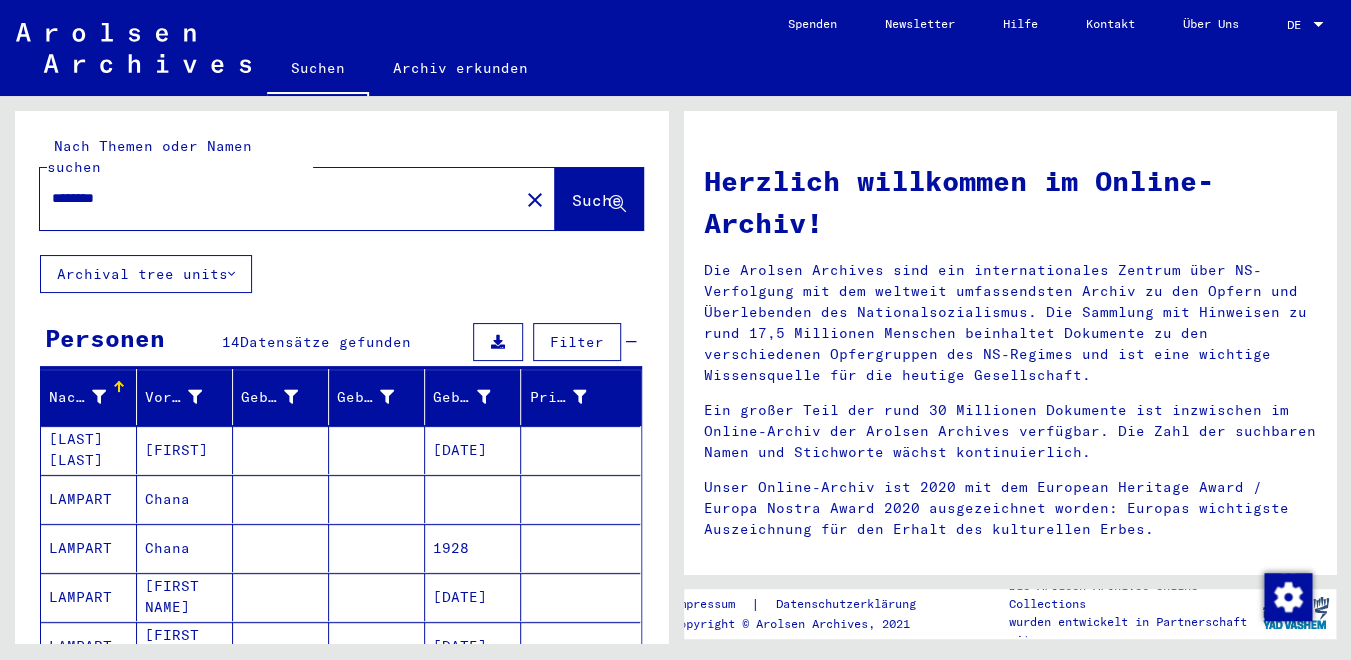 click on "********" at bounding box center (273, 198) 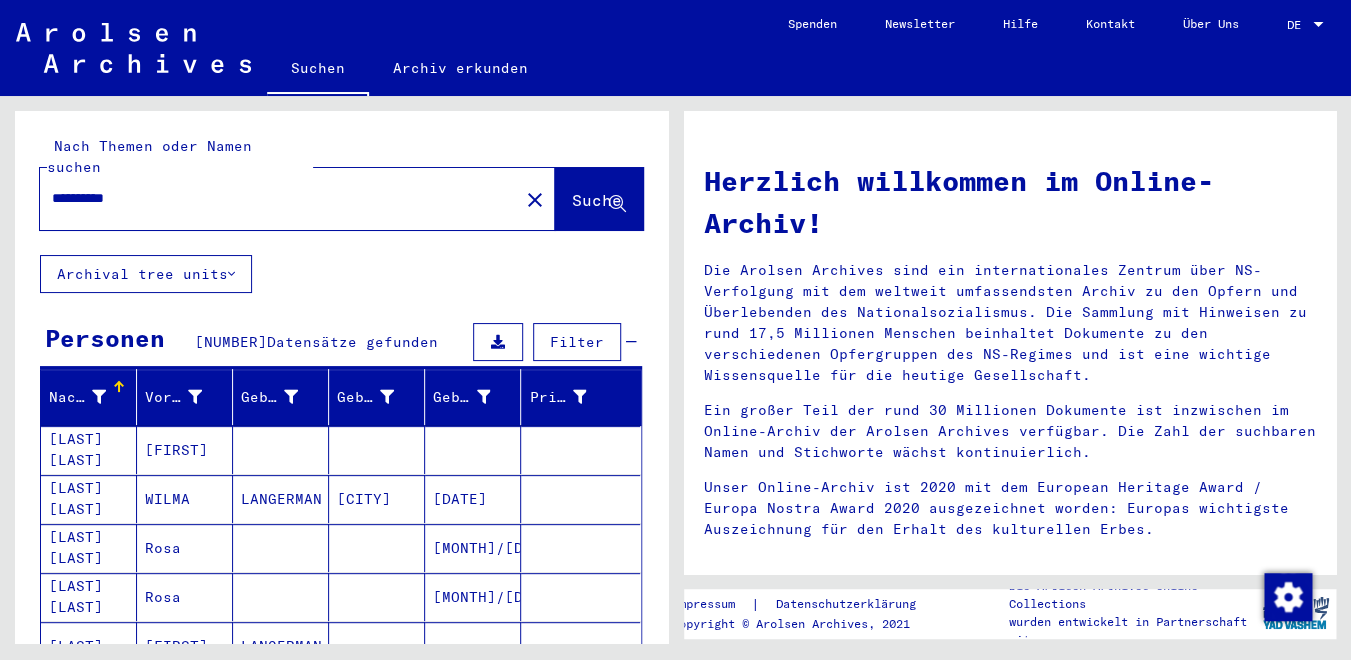 click on "**********" at bounding box center [273, 198] 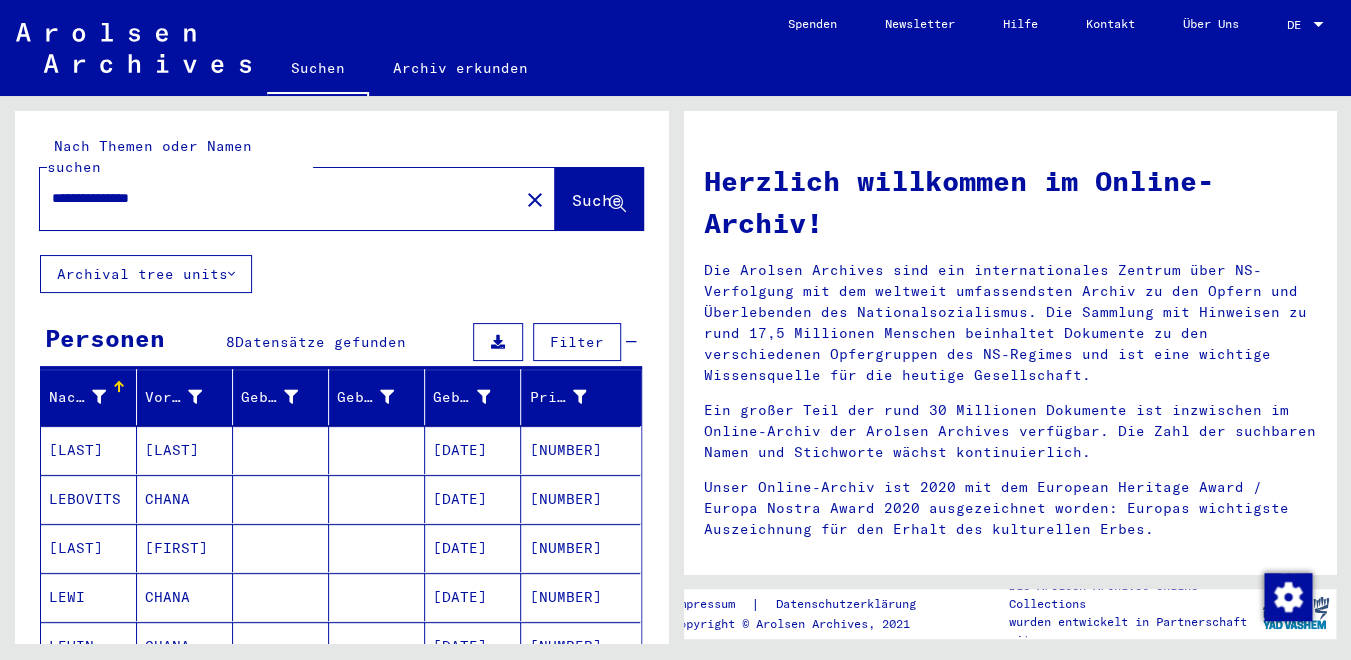 scroll, scrollTop: 205, scrollLeft: 0, axis: vertical 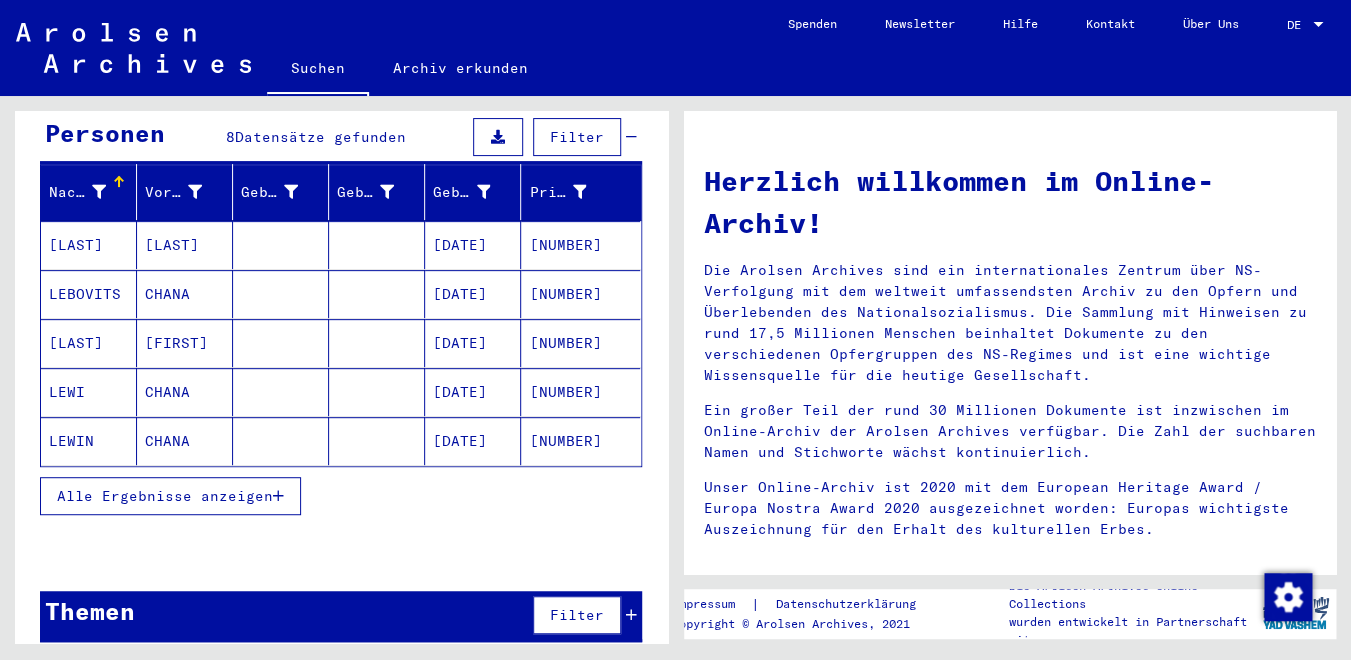 click on "Alle Ergebnisse anzeigen" at bounding box center [165, 496] 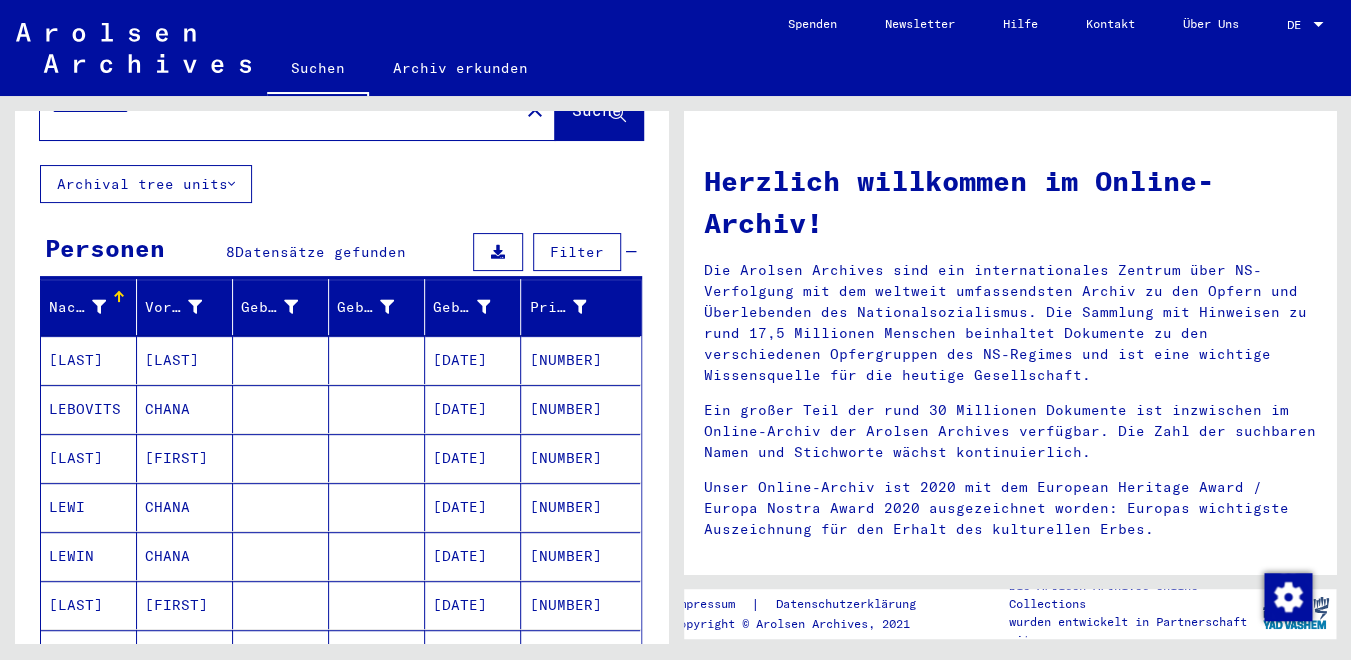 scroll, scrollTop: 0, scrollLeft: 0, axis: both 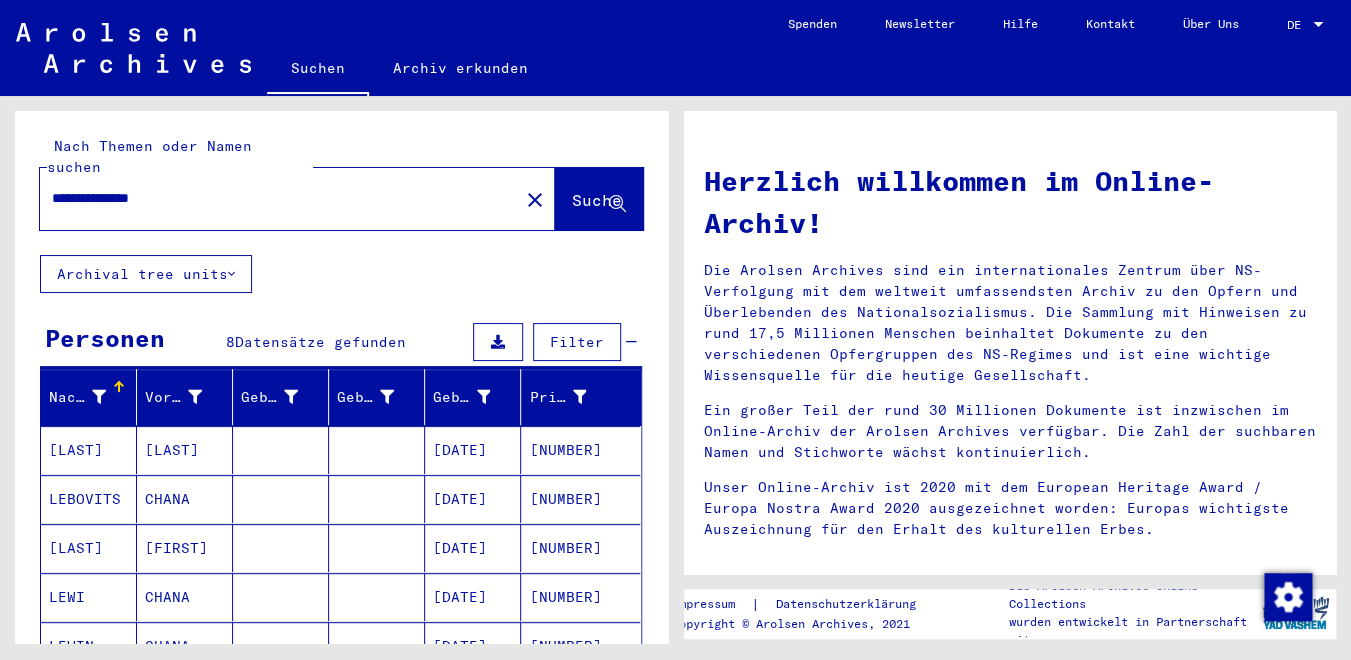drag, startPoint x: 148, startPoint y: 181, endPoint x: 237, endPoint y: 181, distance: 89 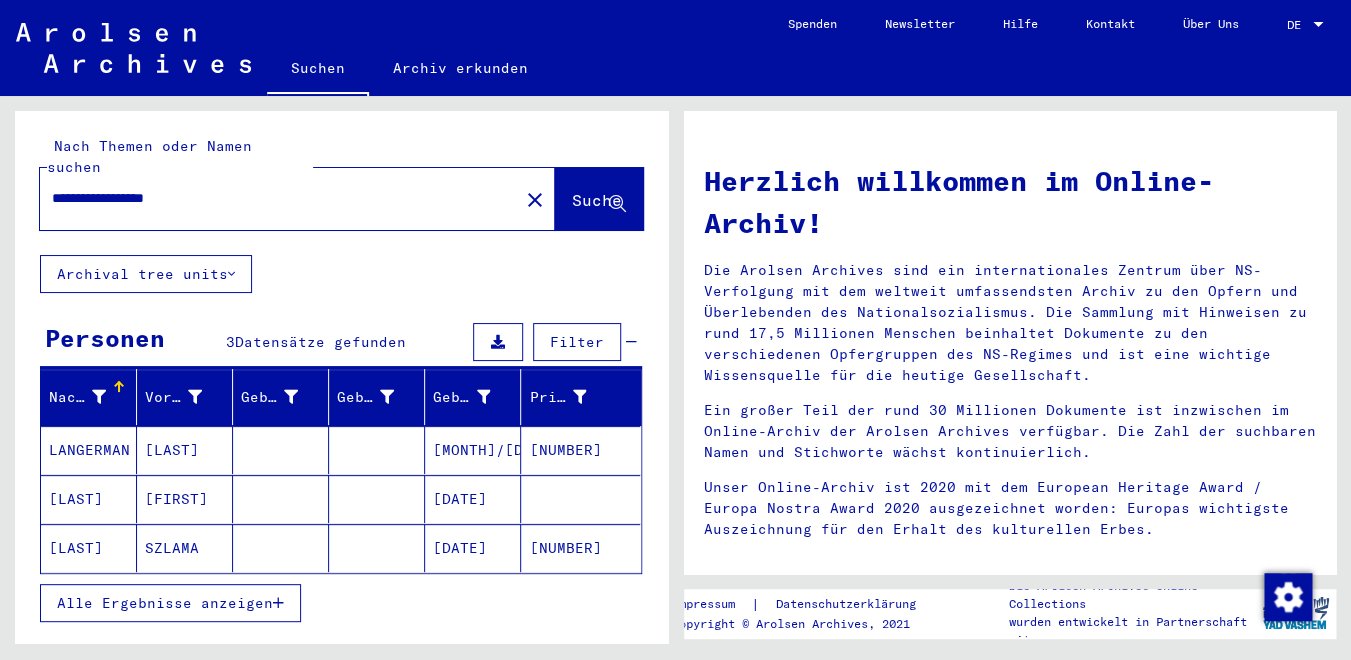 click on "[LAST]" at bounding box center (185, 499) 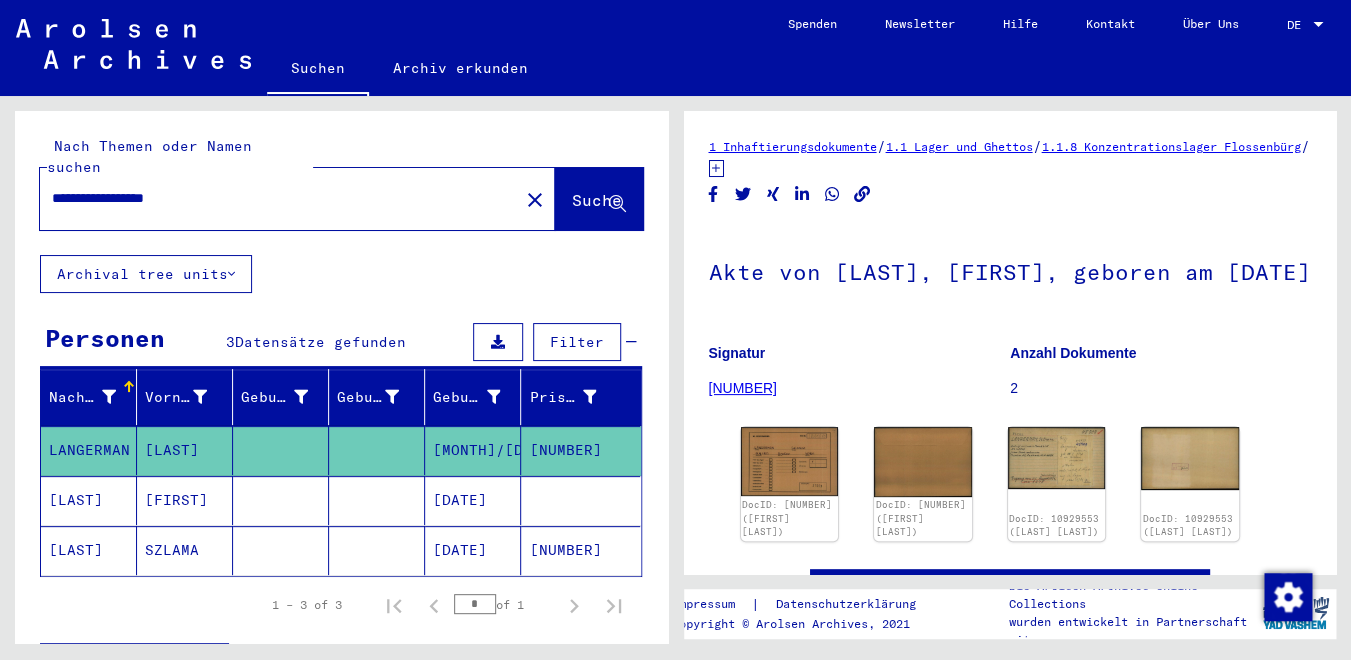 click on "[FIRST]" at bounding box center [185, 550] 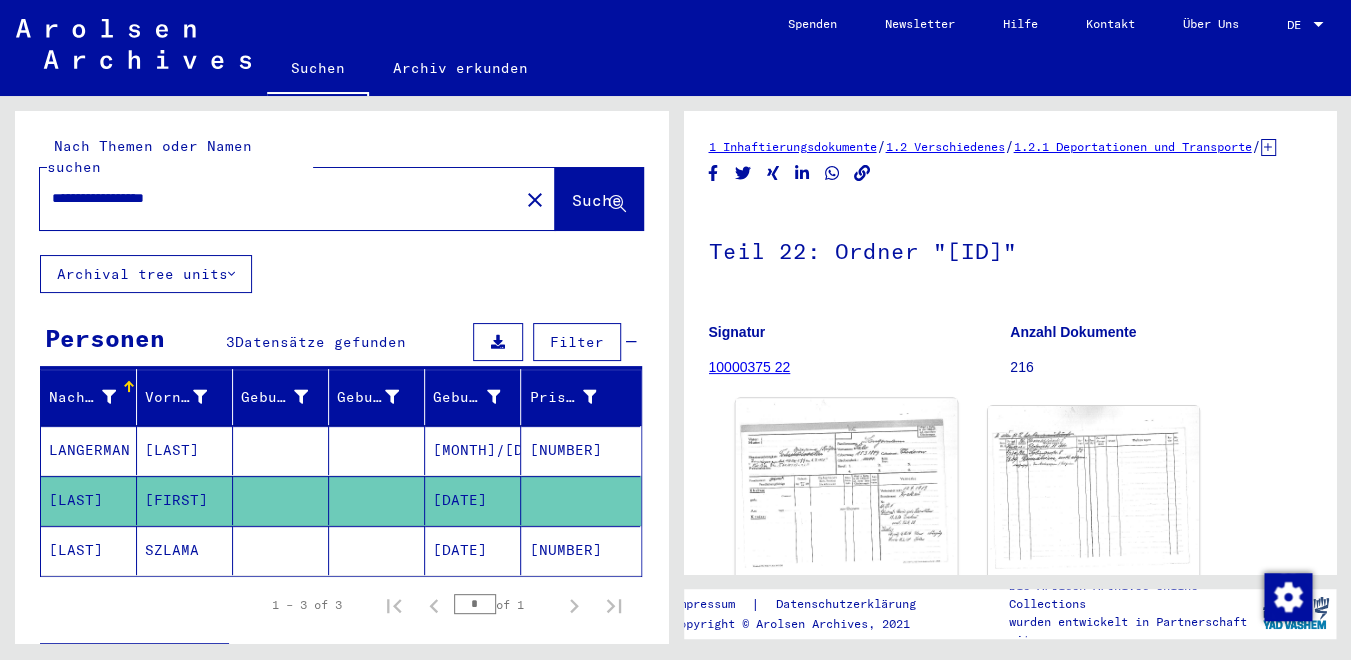 click 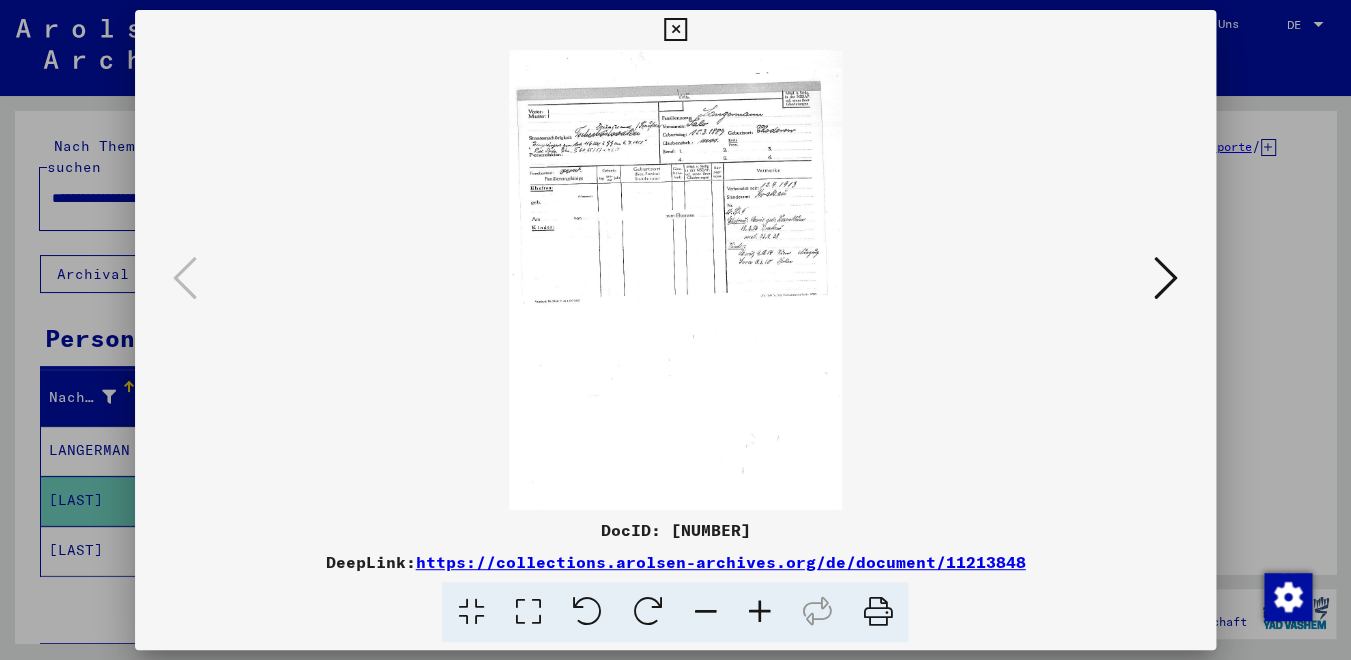 click at bounding box center (675, 30) 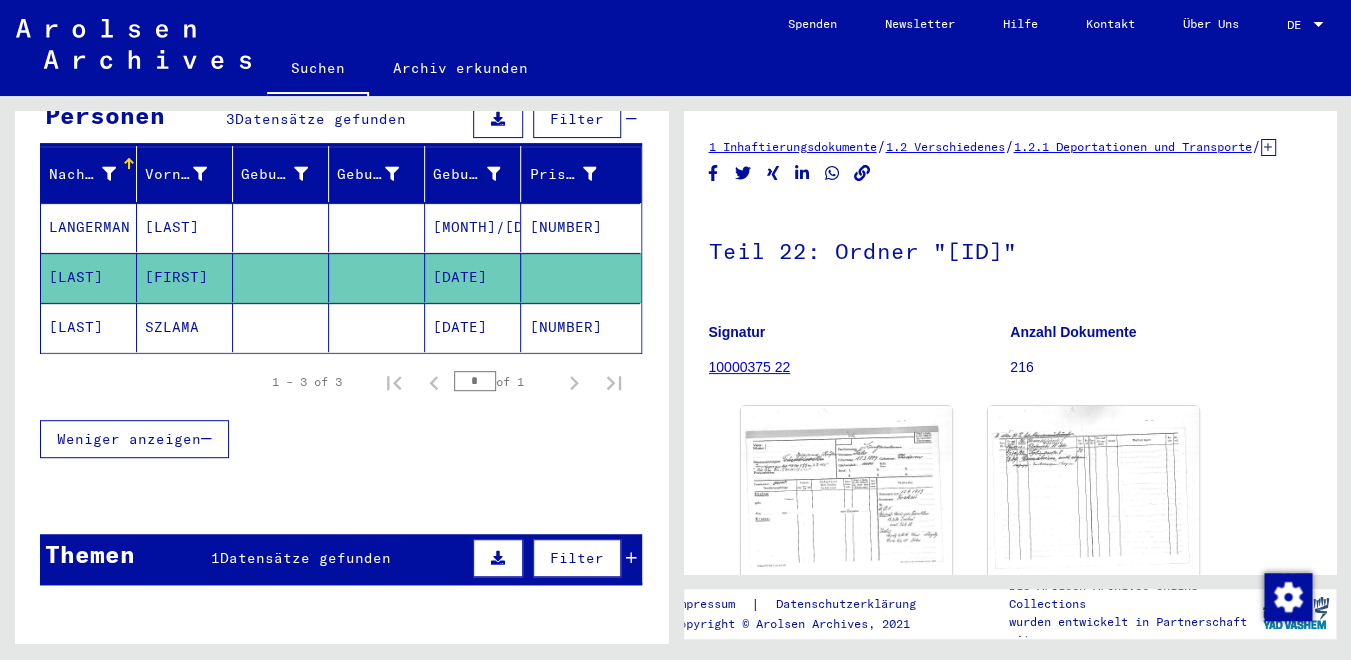 scroll, scrollTop: 236, scrollLeft: 0, axis: vertical 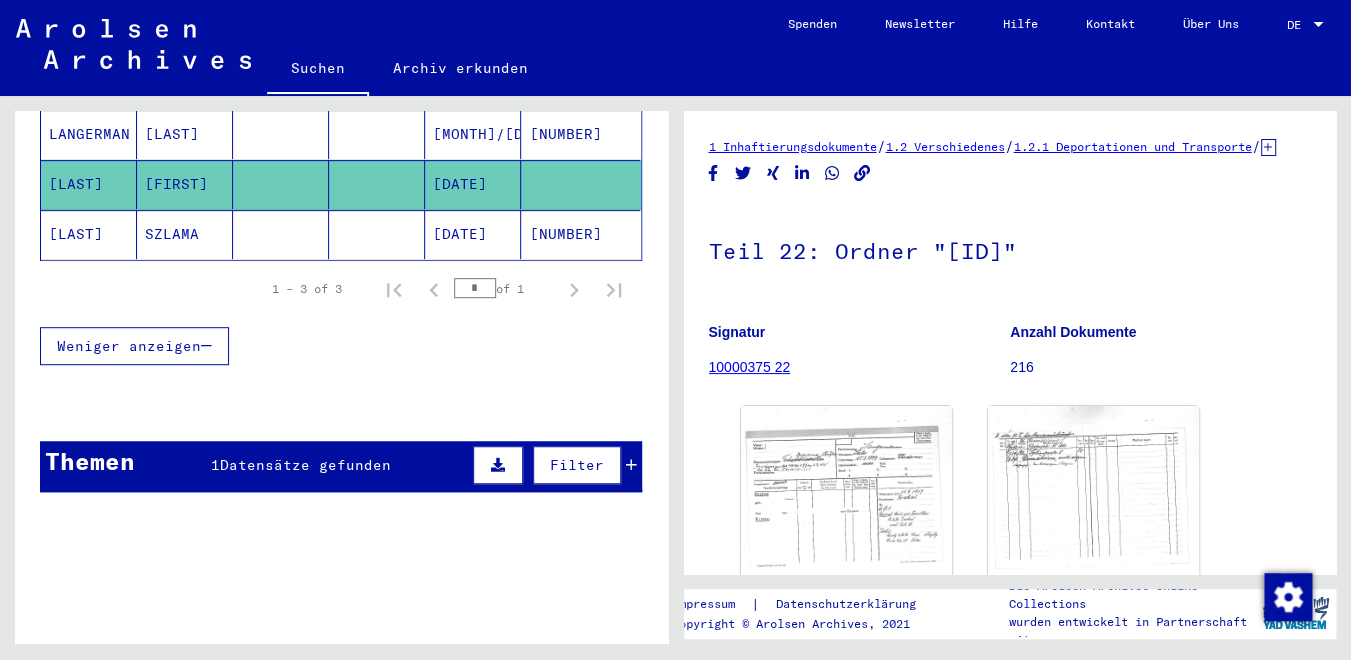 click at bounding box center (631, 465) 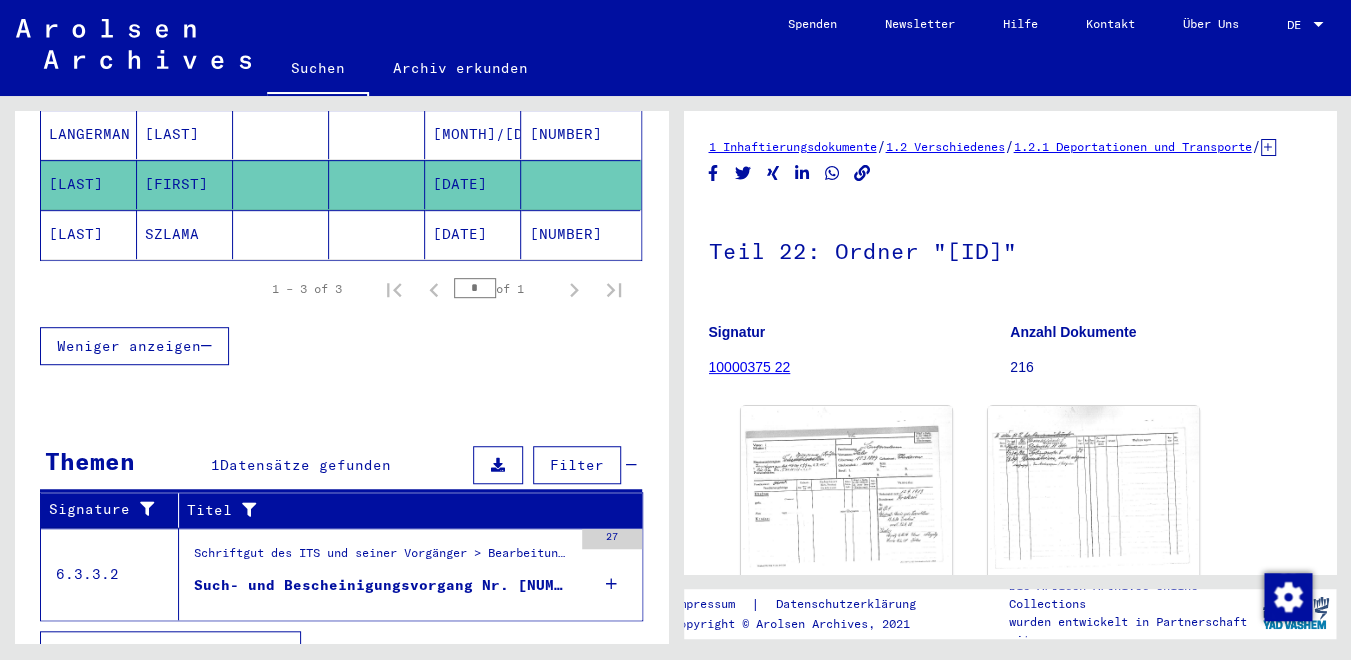 click on "Schriftgut des ITS und seiner Vorgänger > Bearbeitung von Anfragen > Fallbezogene Akten des ITS ab 1947 > T/D-Fallablage > Such- und Bescheinigungsvorgänge mit den (T/D-) Nummern von 750.000 bis 999.999 > Such- und Bescheinigungsvorgänge mit den (T/D-) Nummern von 858.500 bis 858.999" at bounding box center (383, 559) 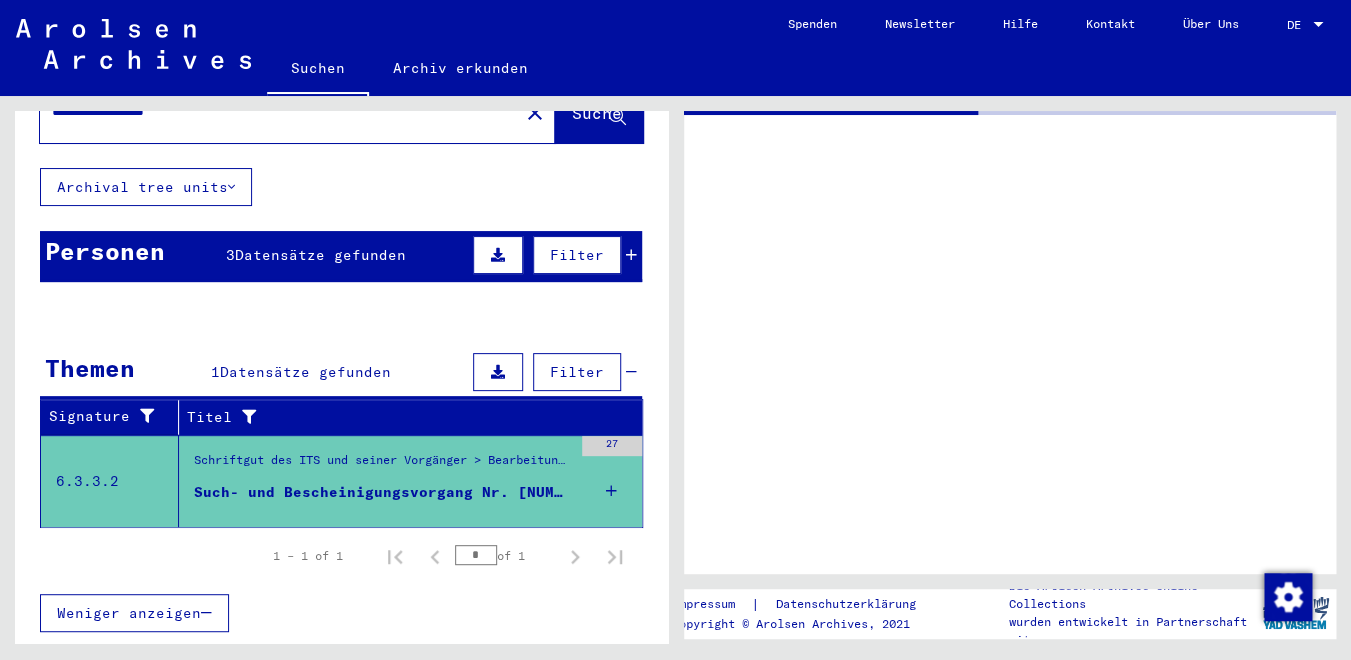 scroll, scrollTop: 66, scrollLeft: 0, axis: vertical 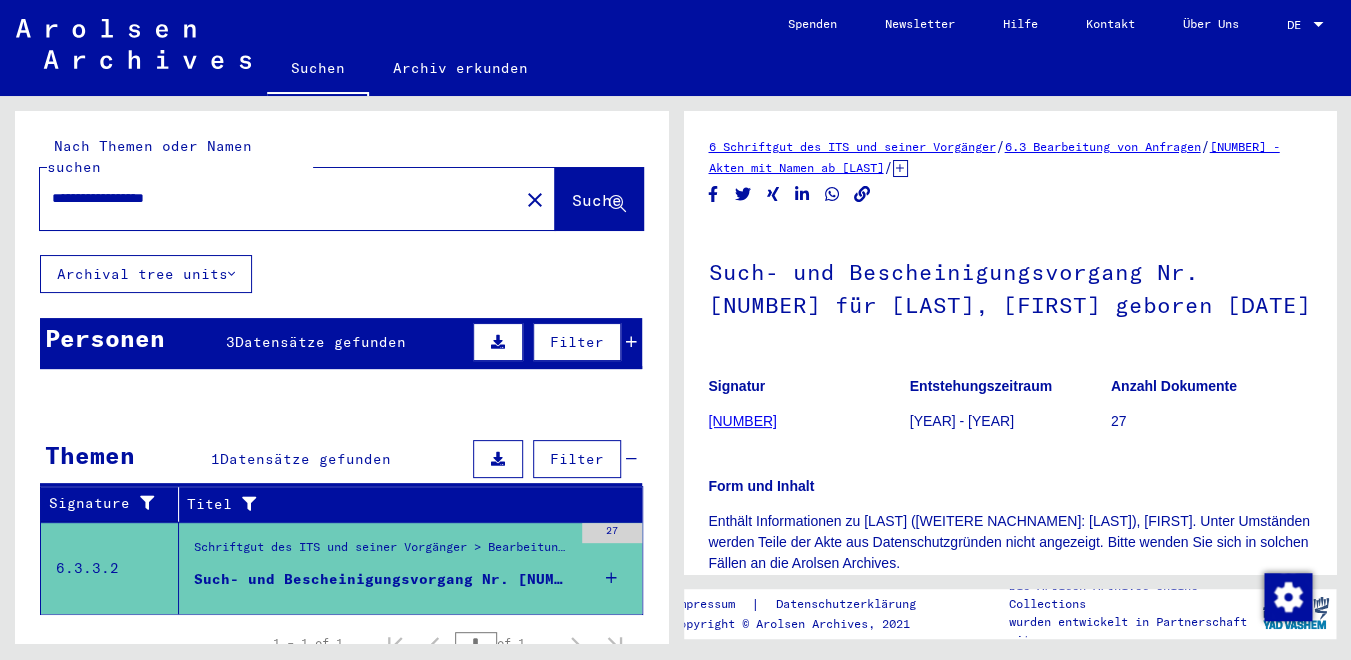 click at bounding box center (631, 342) 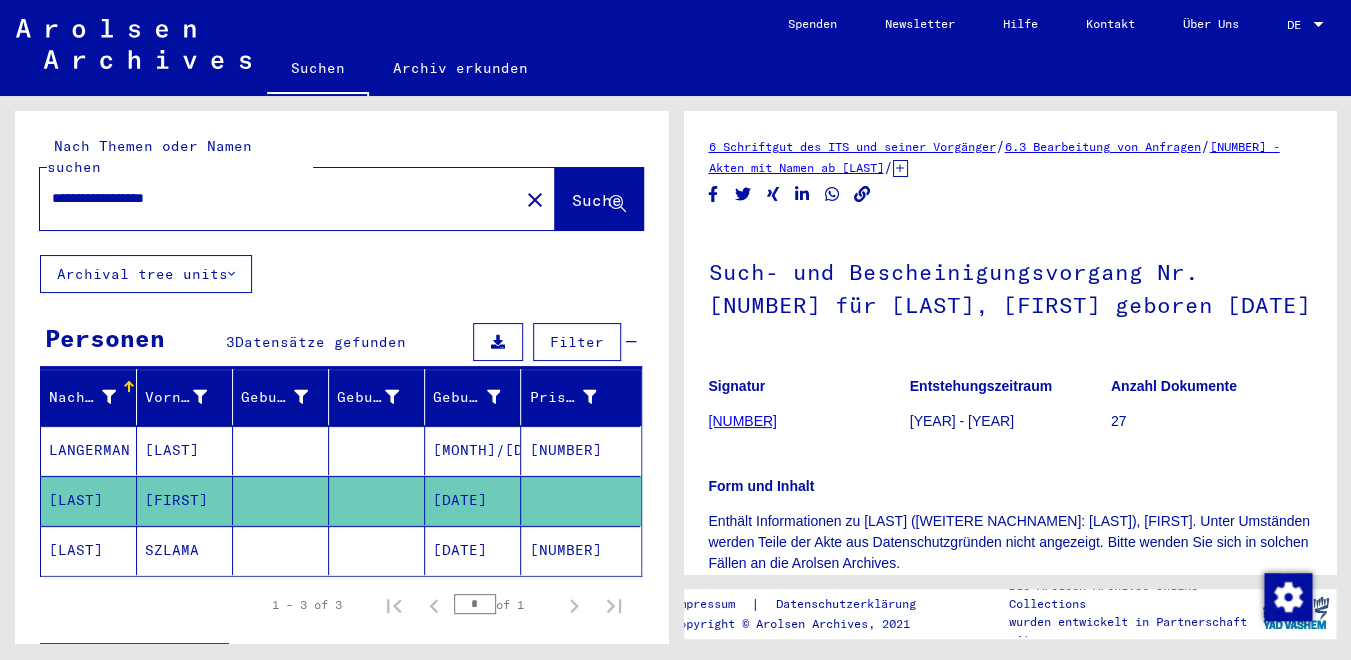 drag, startPoint x: 149, startPoint y: 177, endPoint x: 291, endPoint y: 178, distance: 142.00352 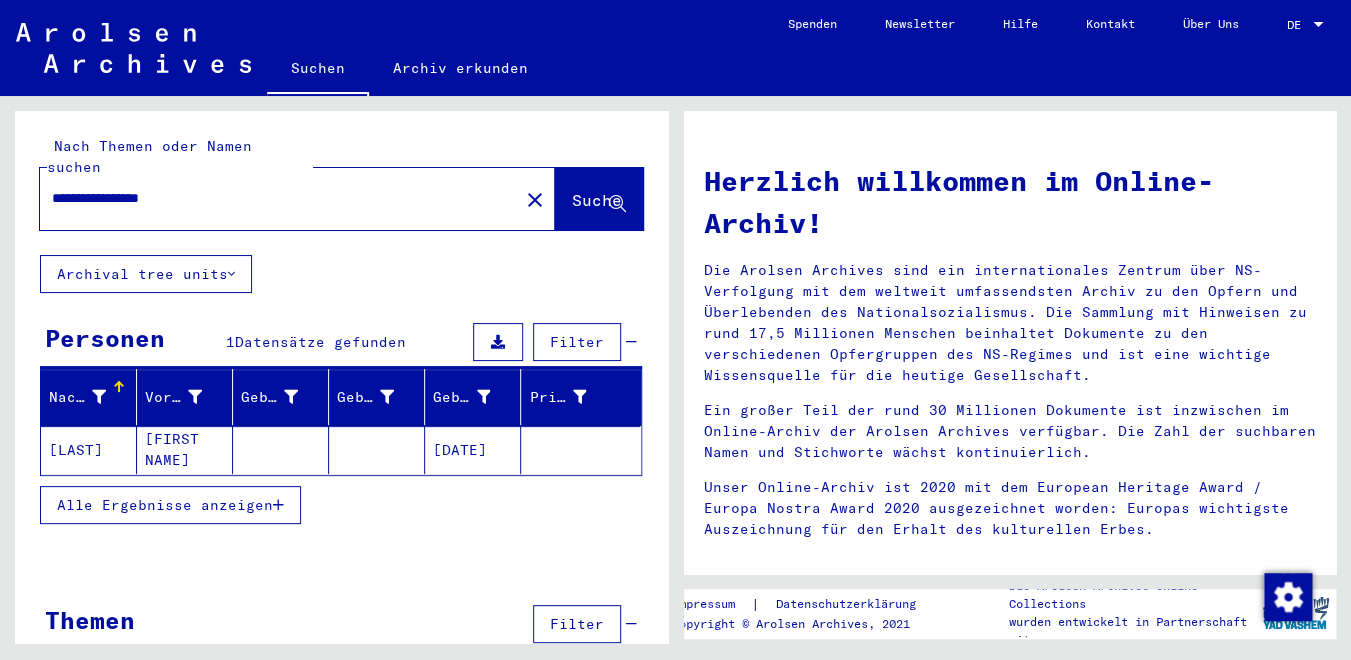 click on "[FIRST NAME]" 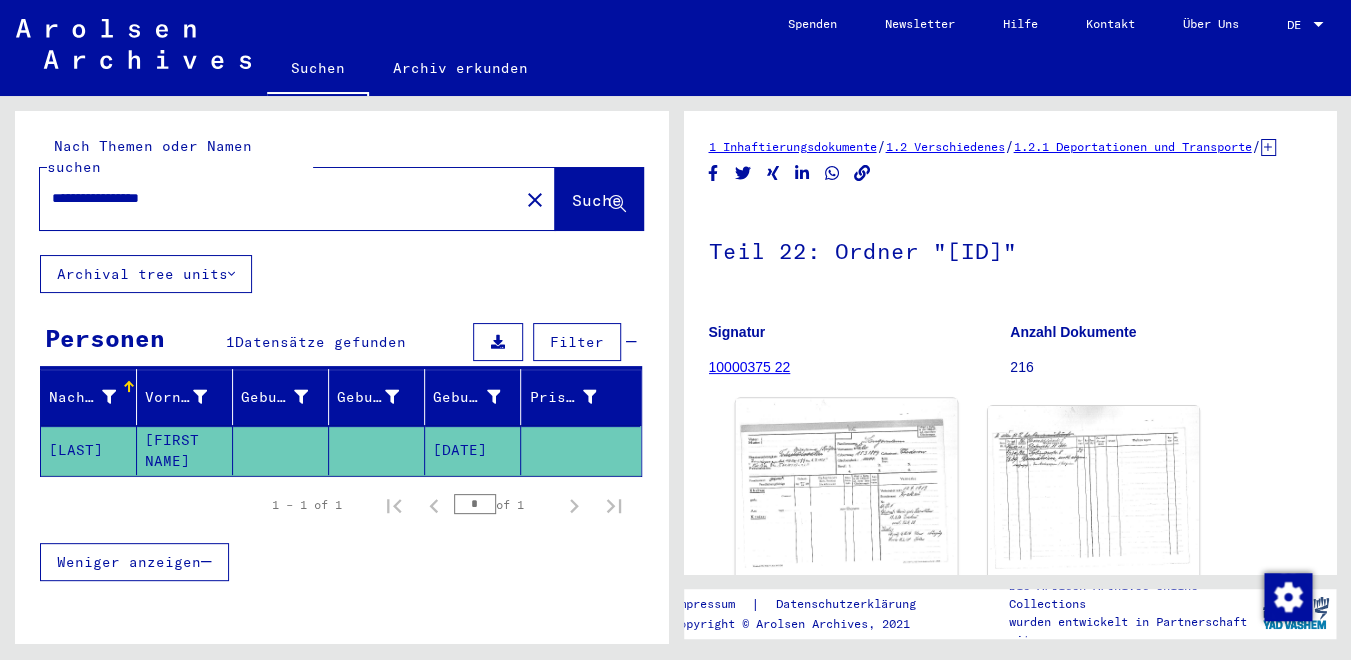 click 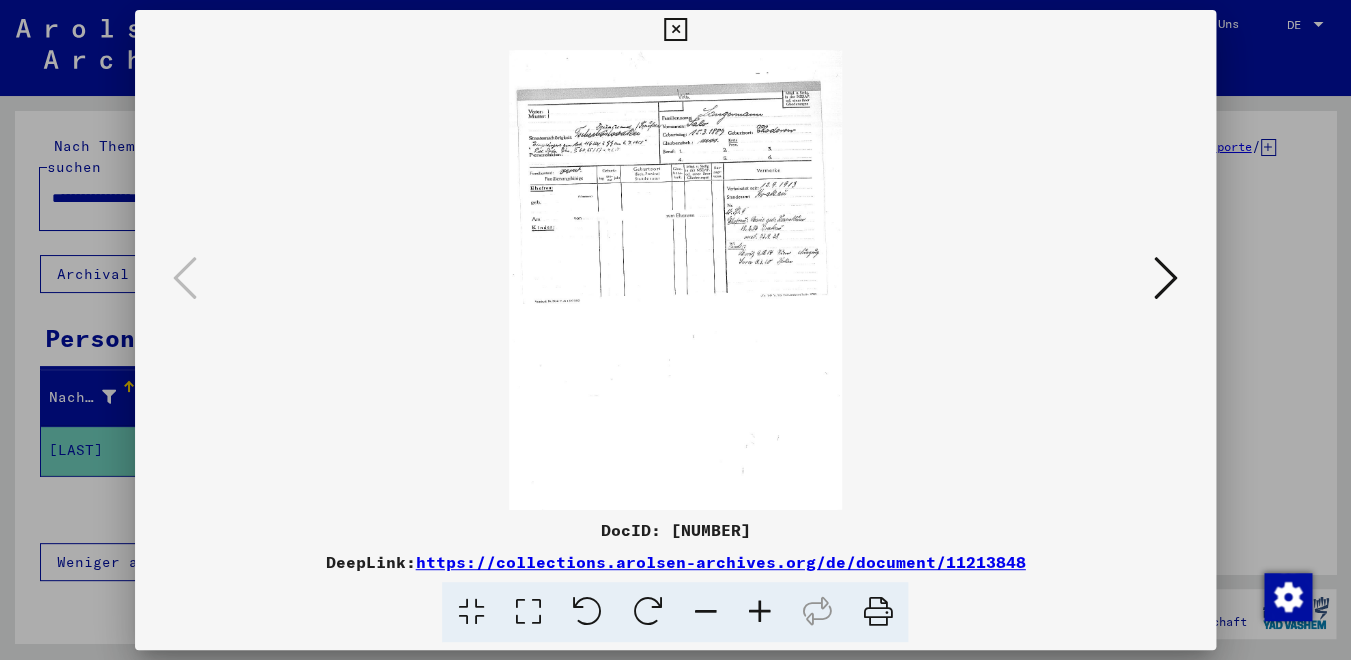 click at bounding box center (675, 30) 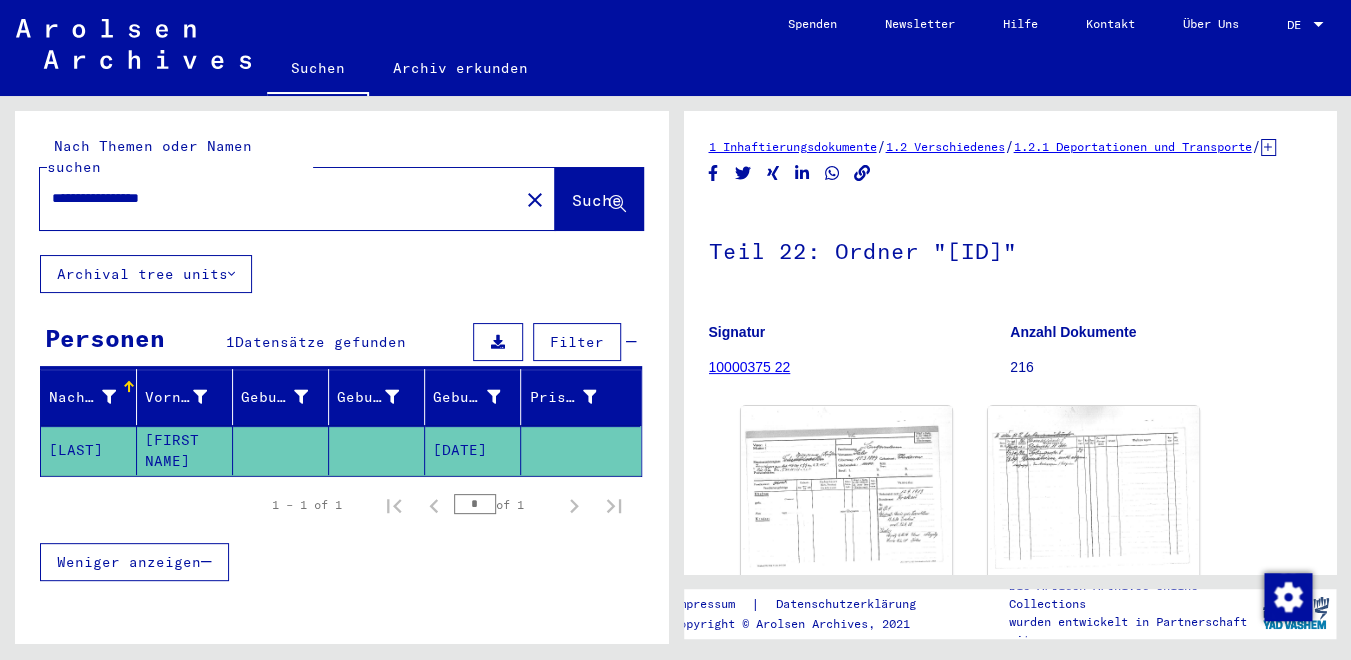 drag, startPoint x: 220, startPoint y: 183, endPoint x: -37, endPoint y: 176, distance: 257.0953 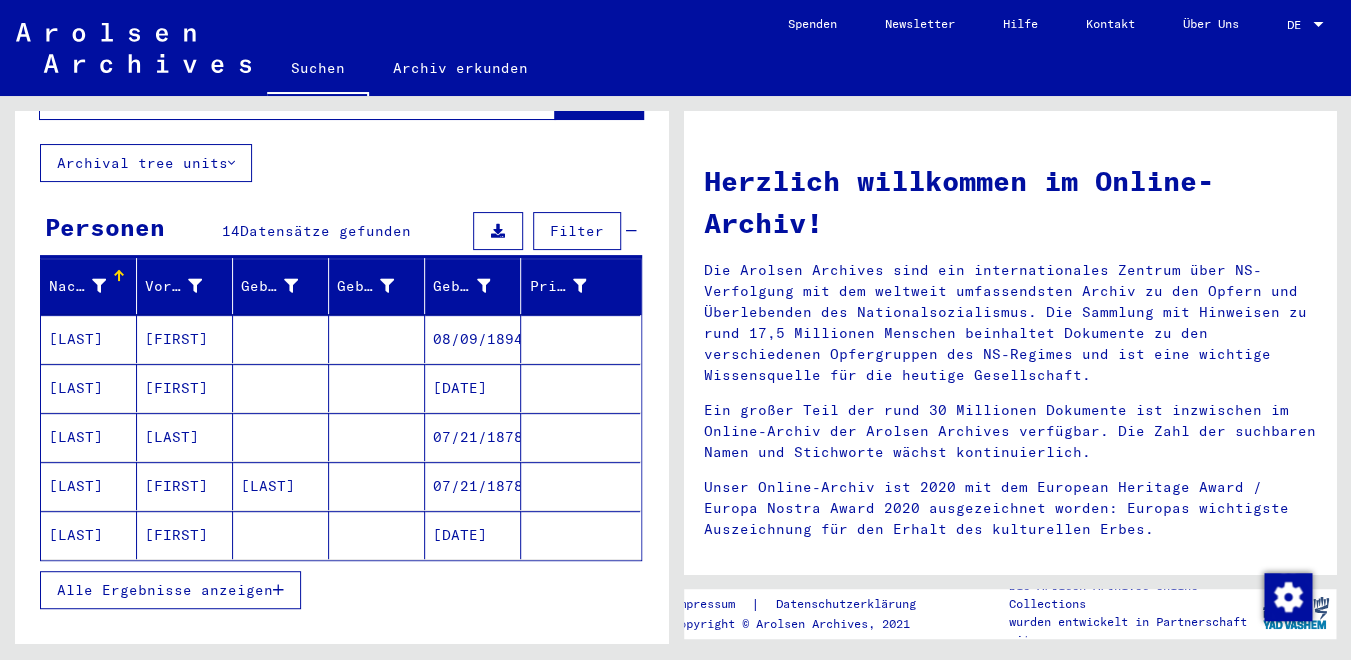 scroll, scrollTop: 123, scrollLeft: 0, axis: vertical 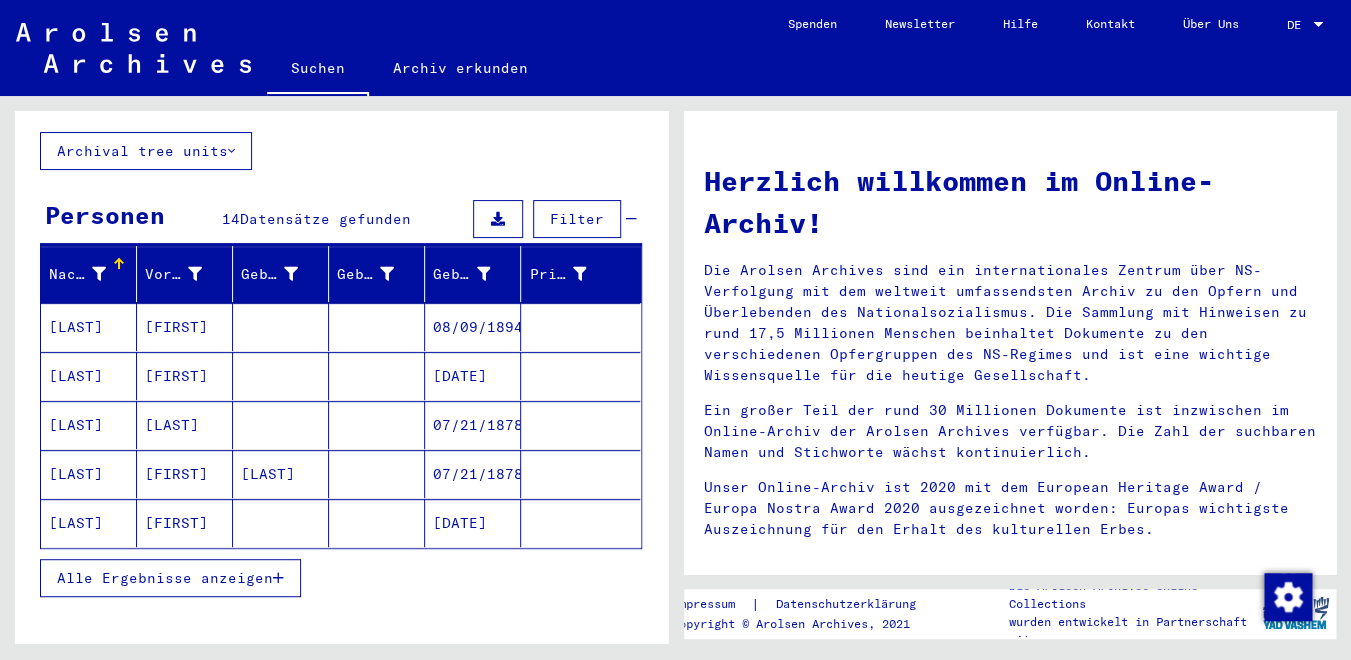 click on "Alle Ergebnisse anzeigen" at bounding box center (165, 578) 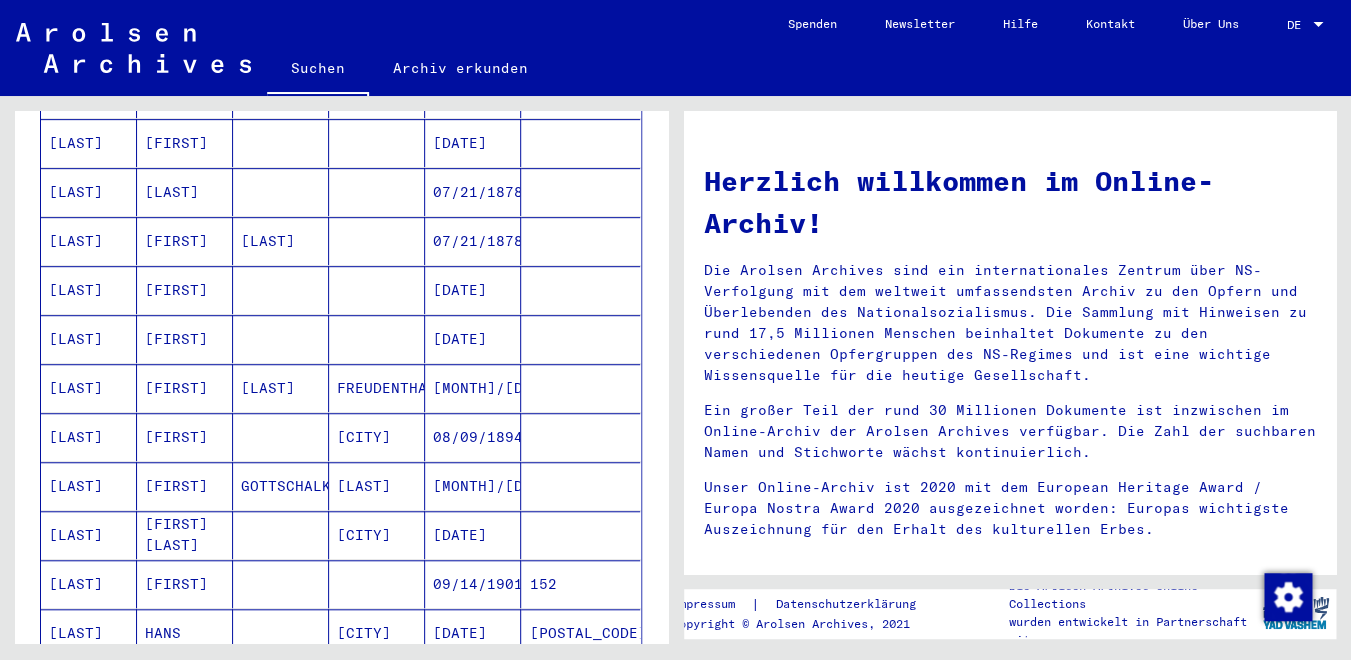 click on "[FIRST] [LAST]" at bounding box center [185, 584] 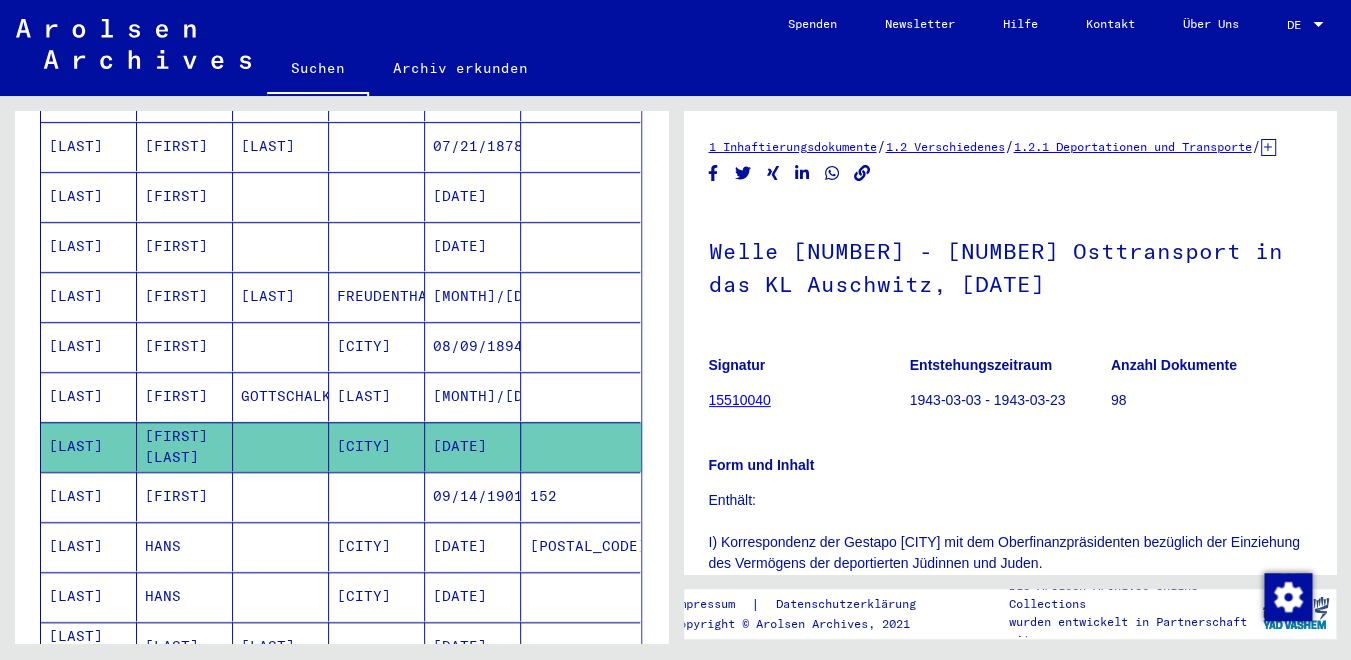 scroll, scrollTop: 473, scrollLeft: 0, axis: vertical 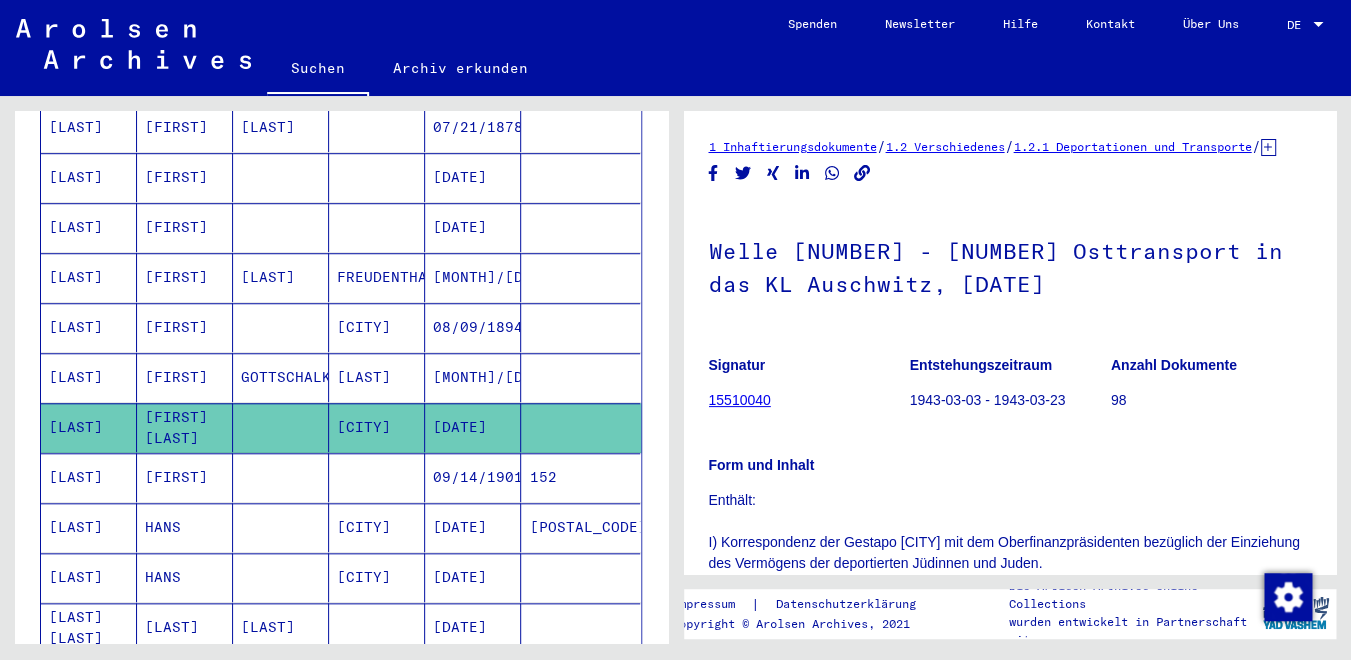 click on "[FIRST]" at bounding box center (185, 527) 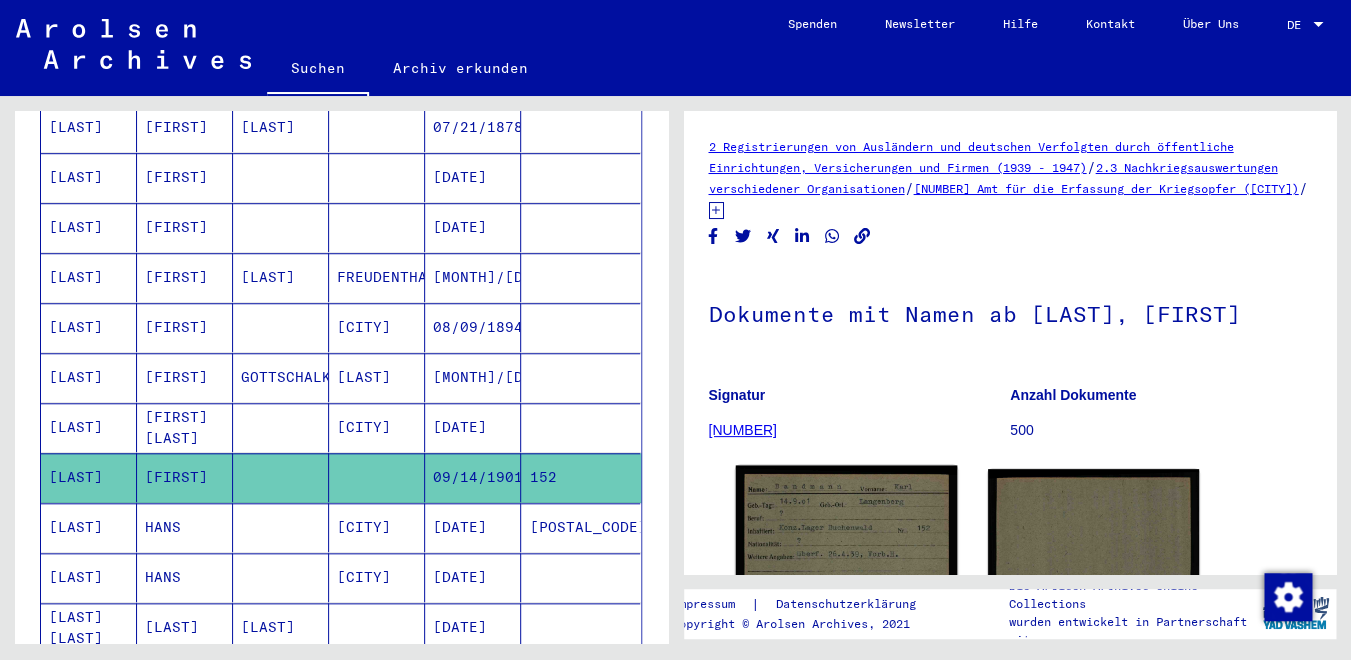 click 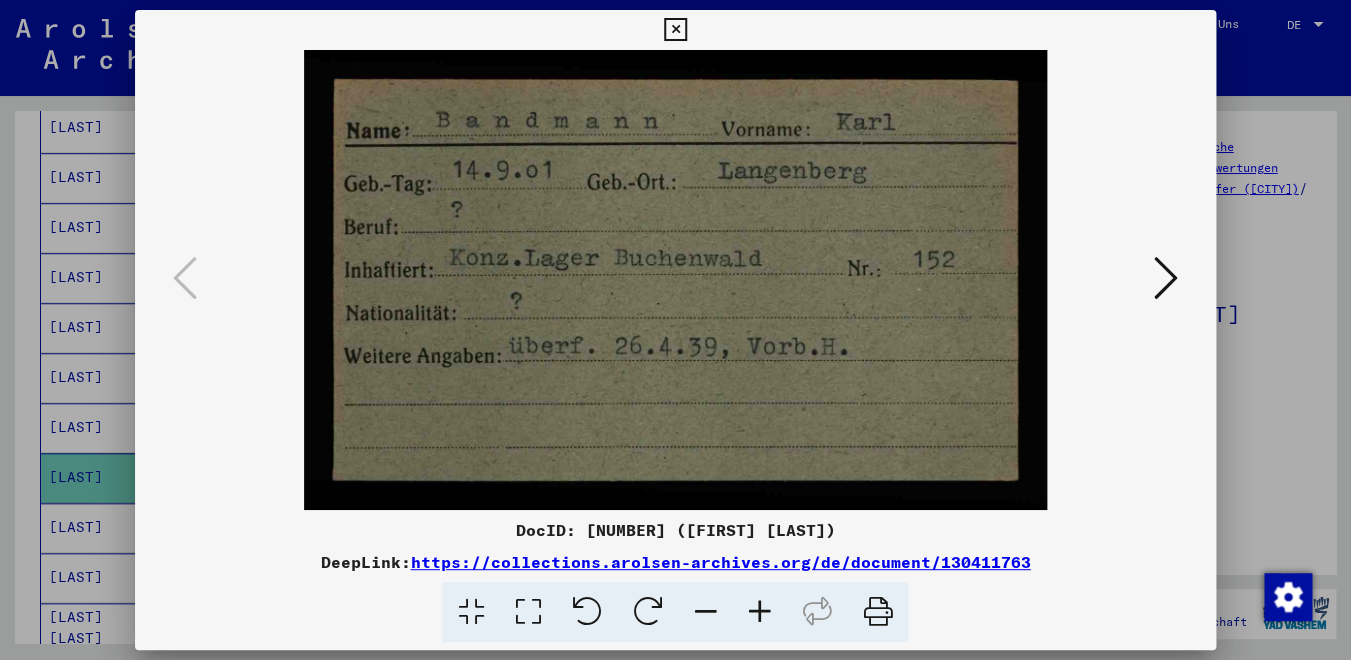 click at bounding box center (675, 330) 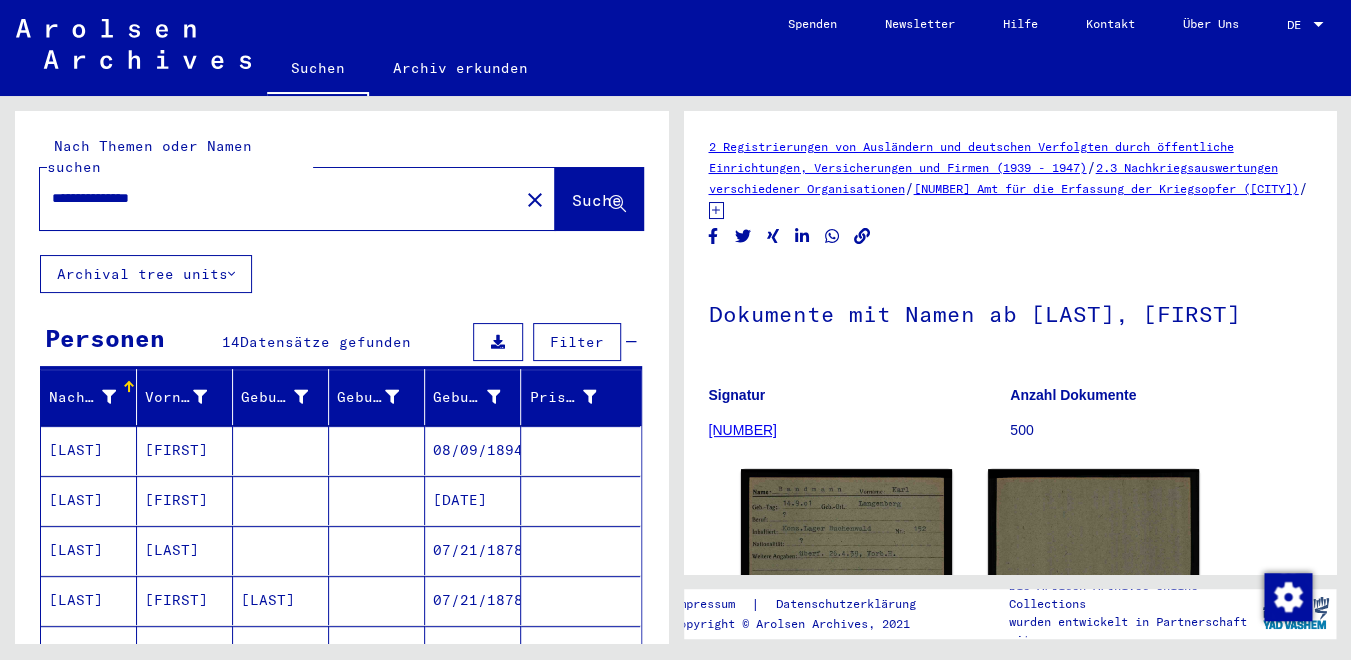 scroll, scrollTop: 0, scrollLeft: 0, axis: both 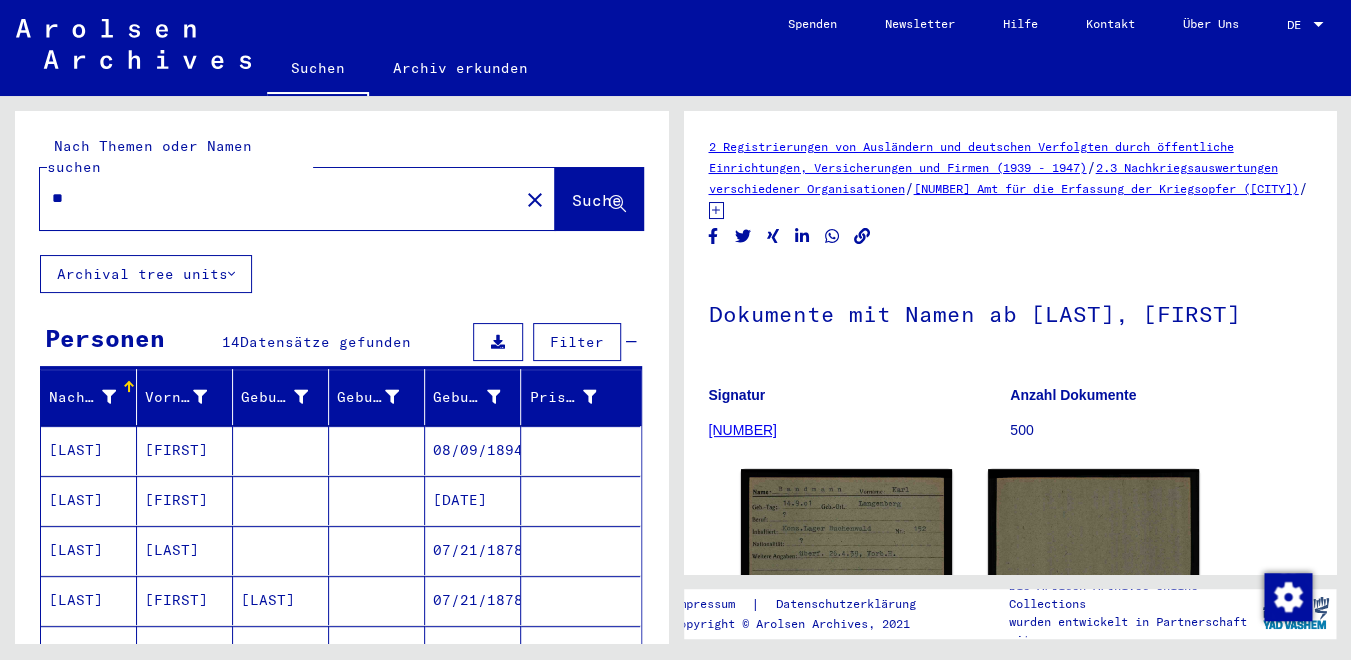 type on "*" 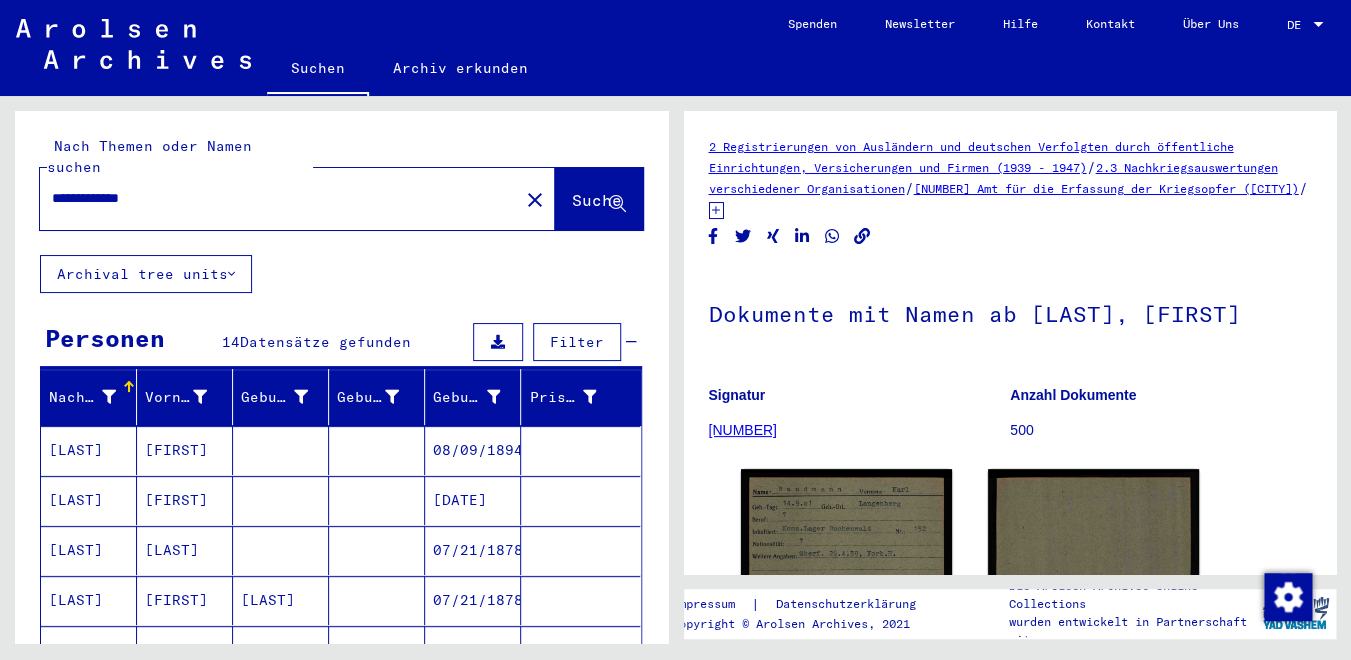 type on "**********" 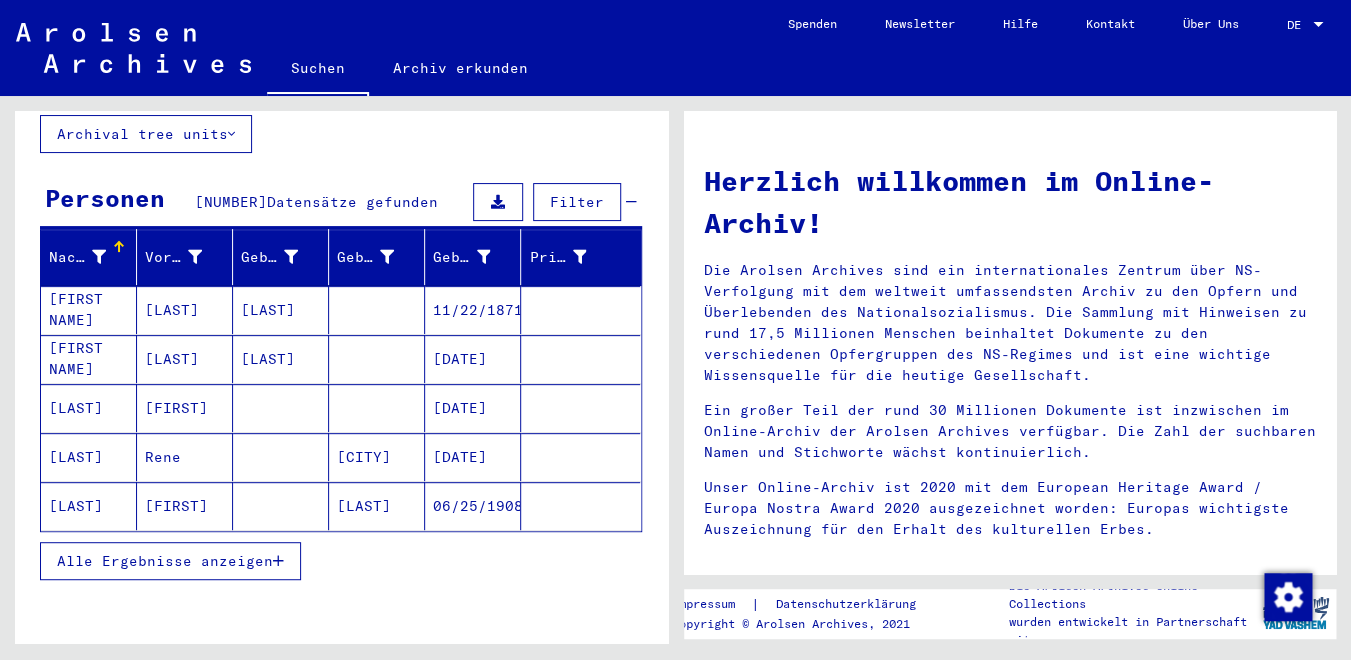 scroll, scrollTop: 157, scrollLeft: 0, axis: vertical 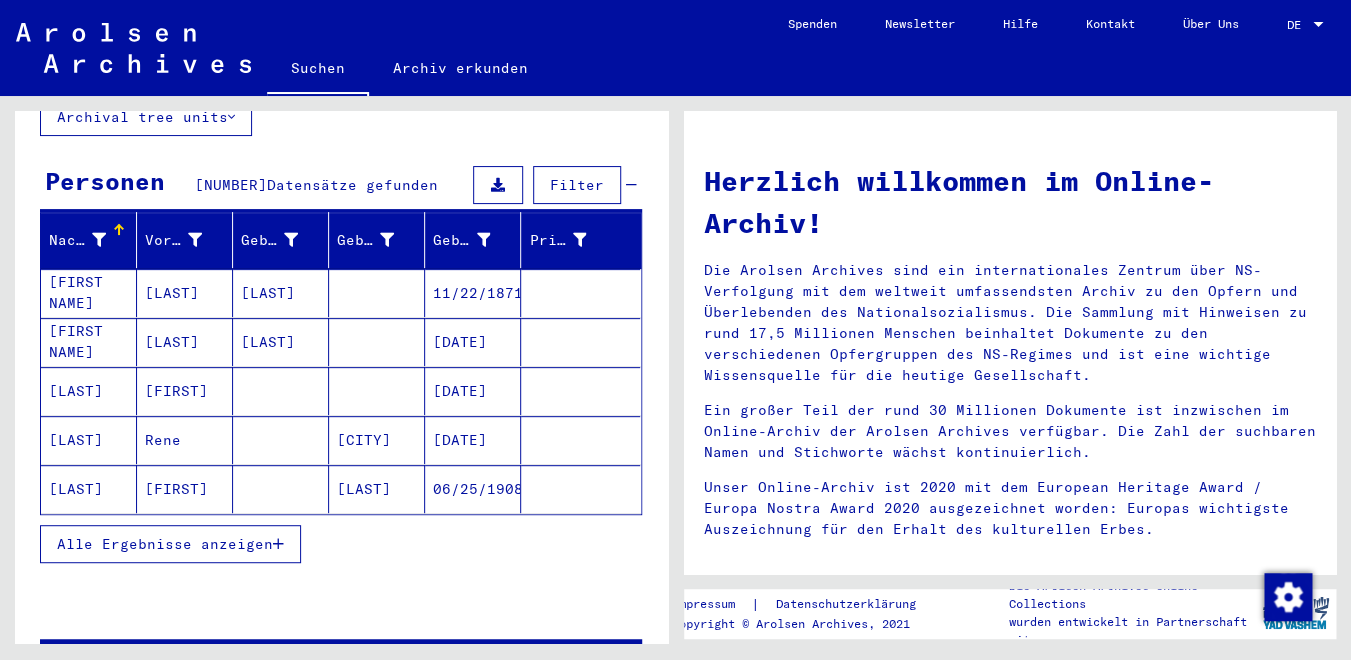 click on "Alle Ergebnisse anzeigen" at bounding box center [170, 544] 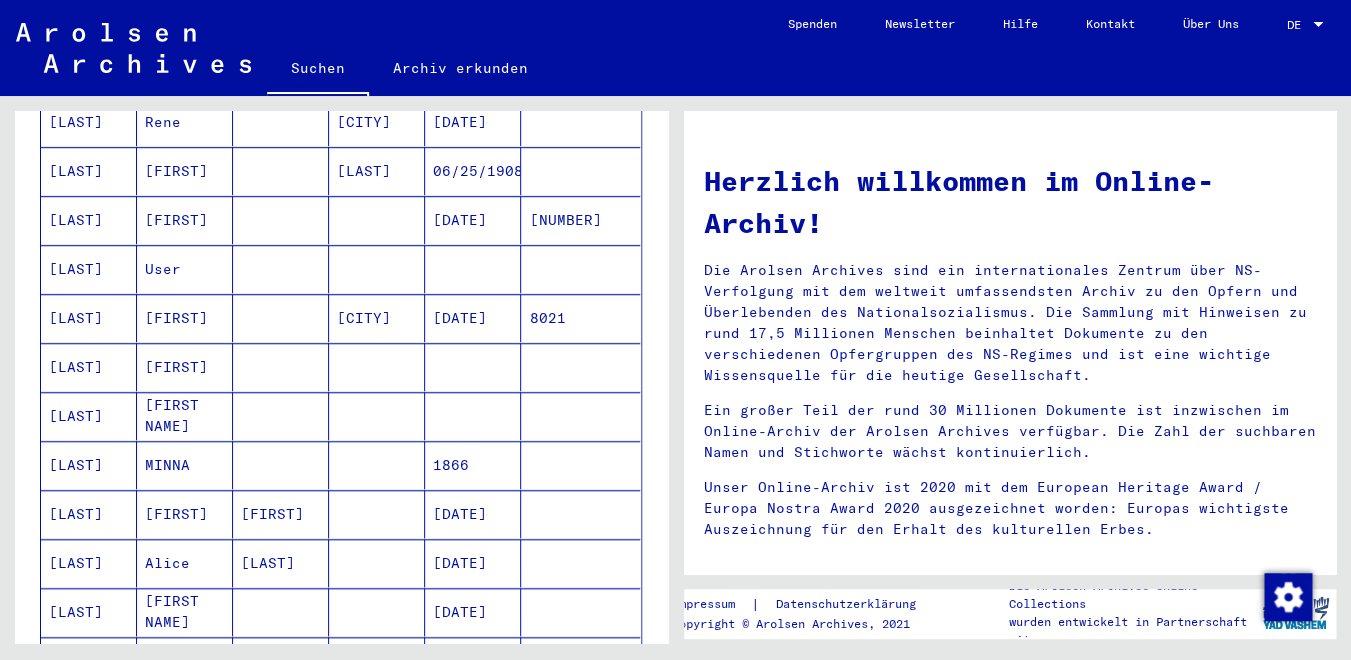 scroll, scrollTop: 478, scrollLeft: 0, axis: vertical 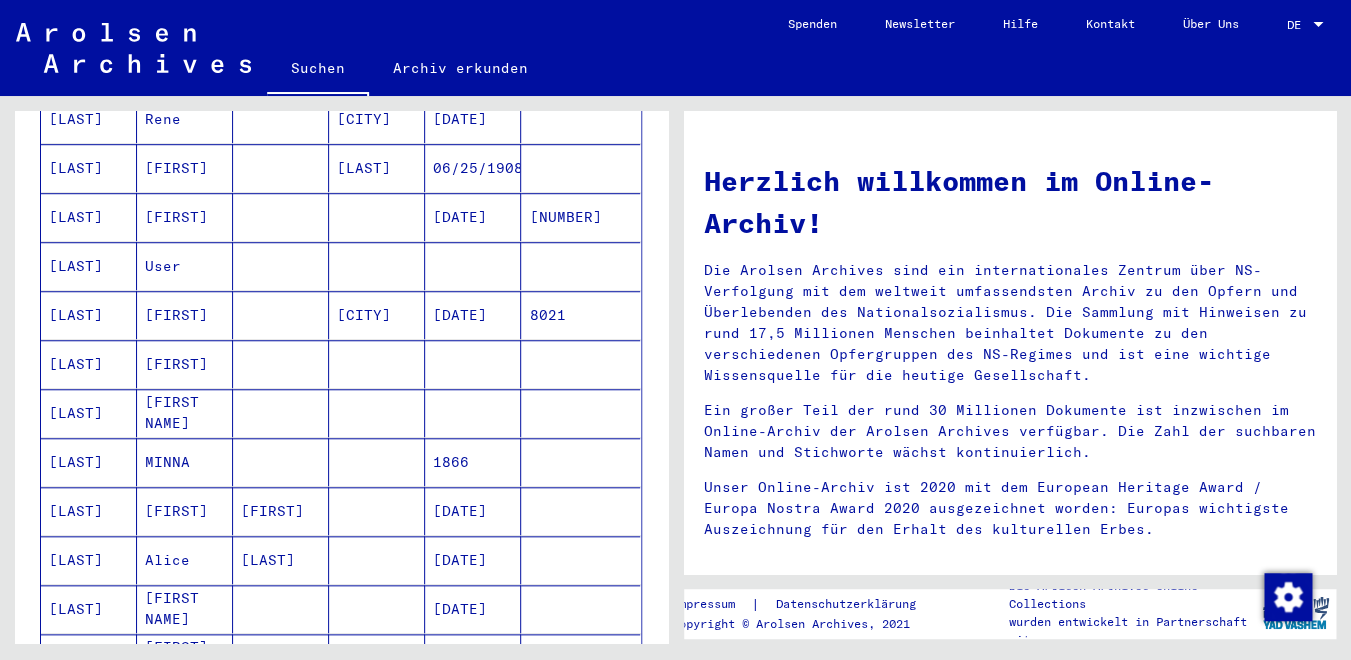 click on "[LAST]" at bounding box center [89, 364] 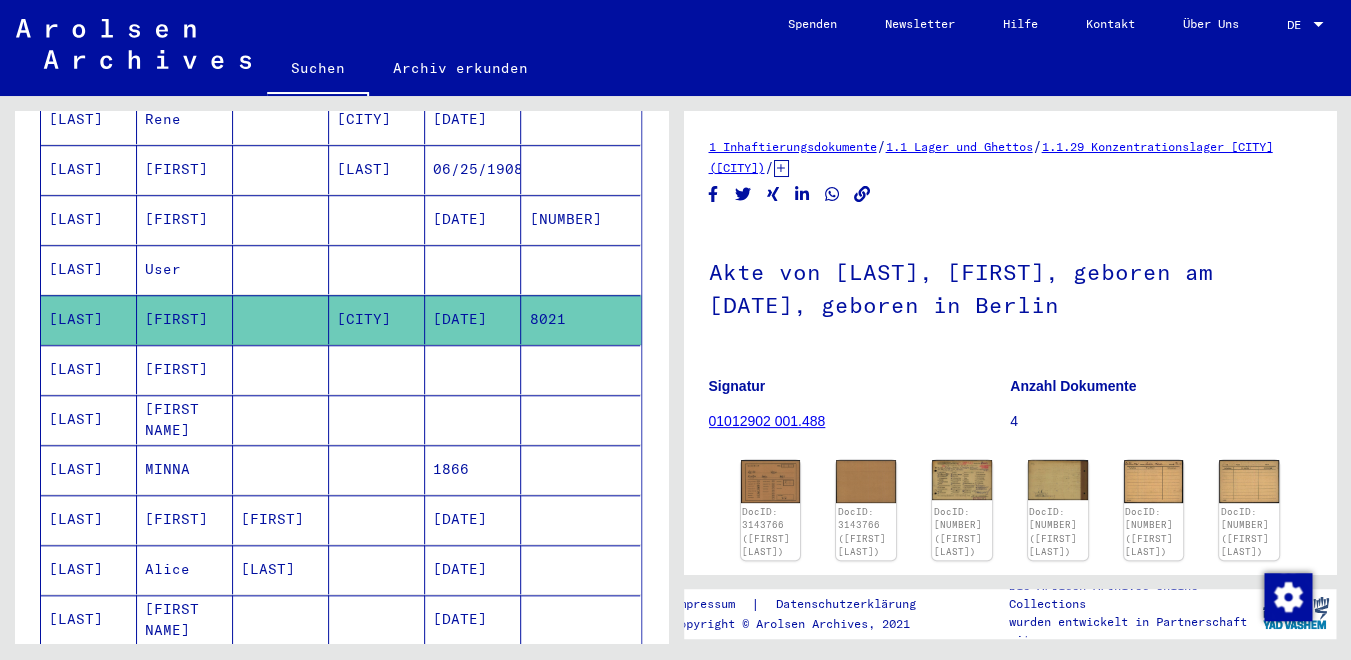 click on "[LAST]" at bounding box center (89, 419) 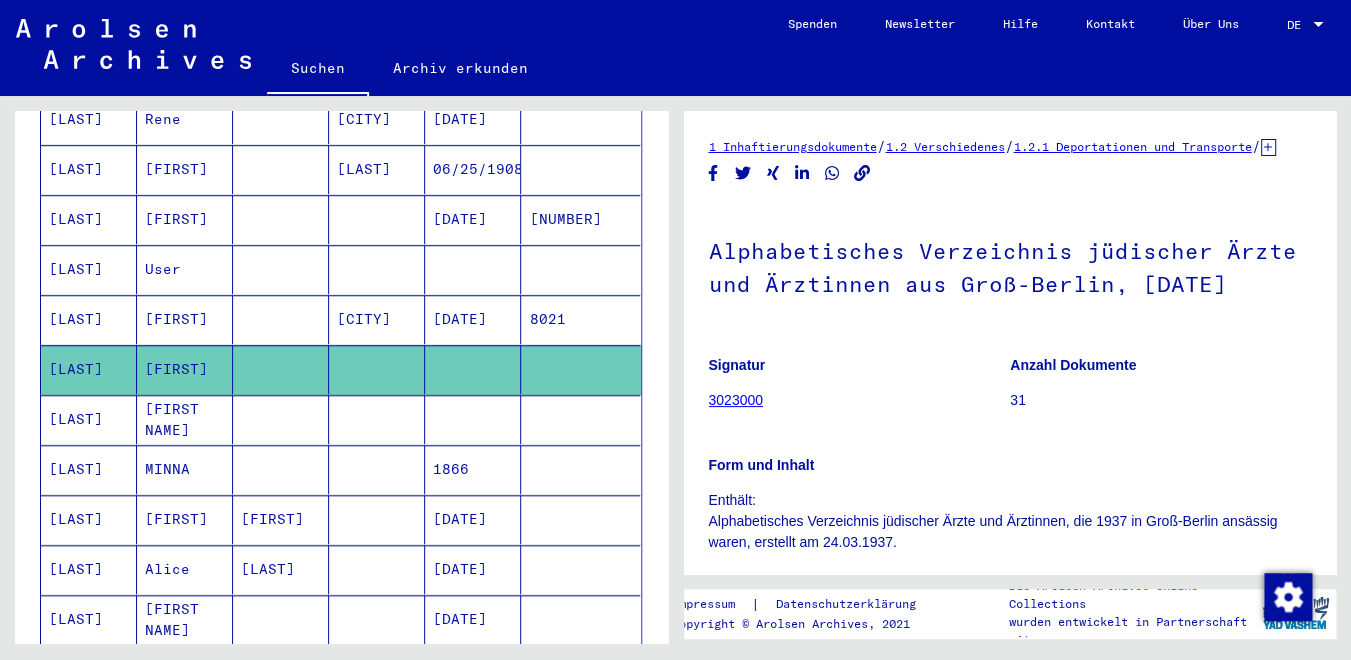 click on "[LAST]" at bounding box center (89, 469) 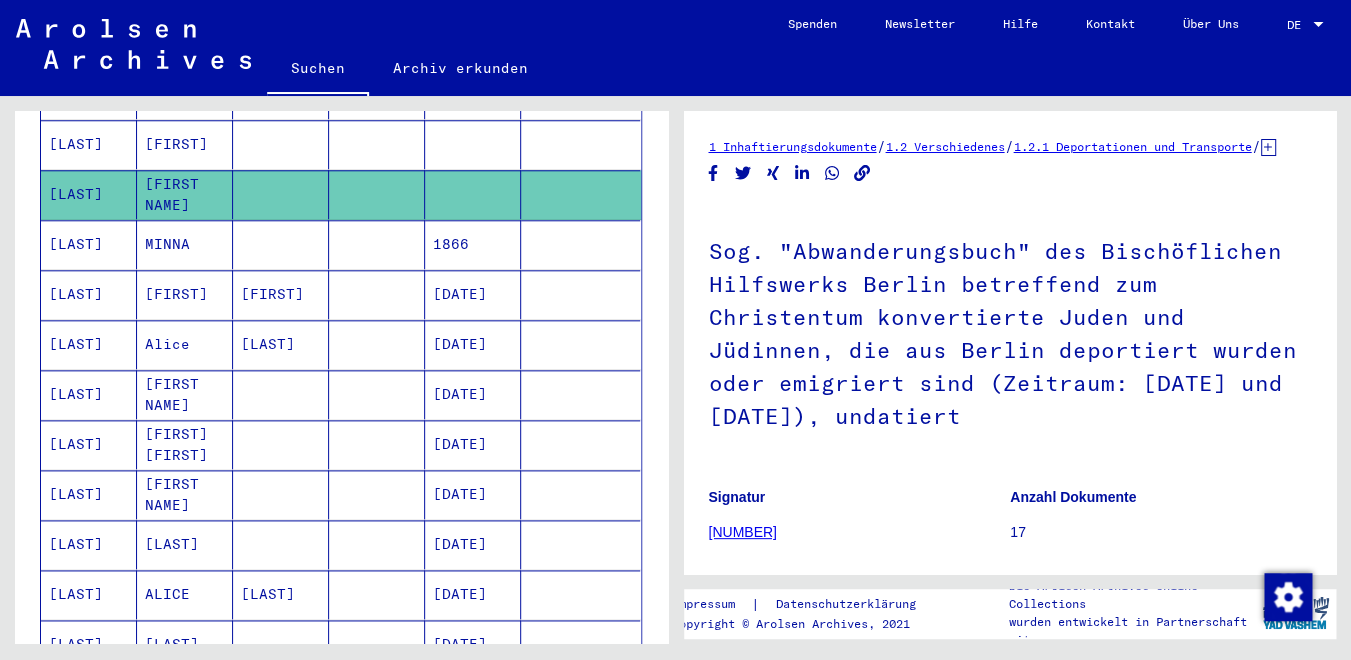 scroll, scrollTop: 709, scrollLeft: 0, axis: vertical 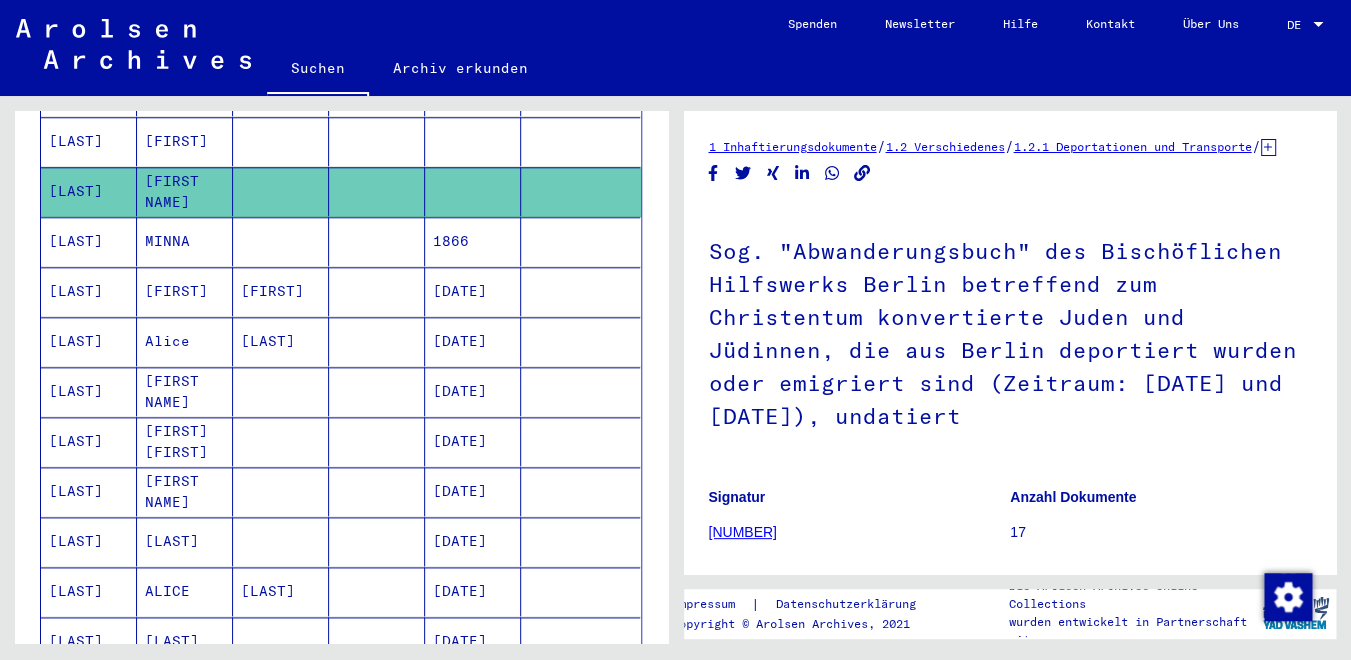 click on "[LAST]" at bounding box center [89, 491] 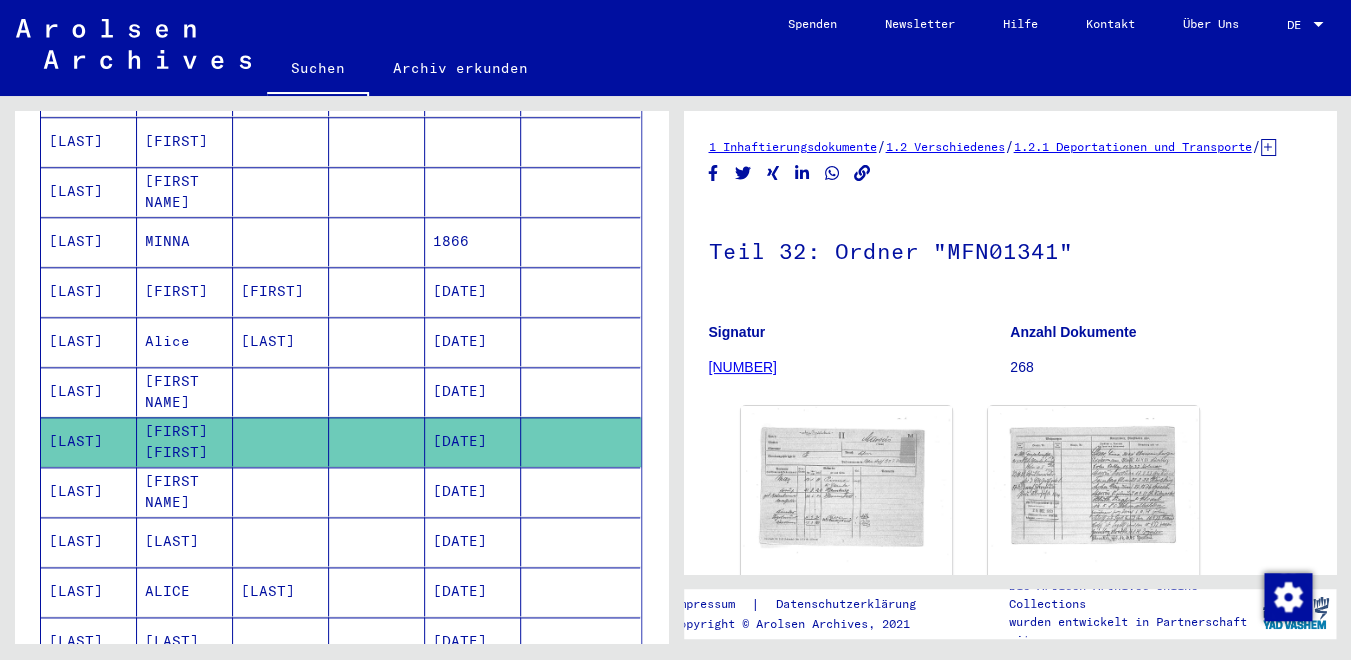 scroll, scrollTop: 98, scrollLeft: 0, axis: vertical 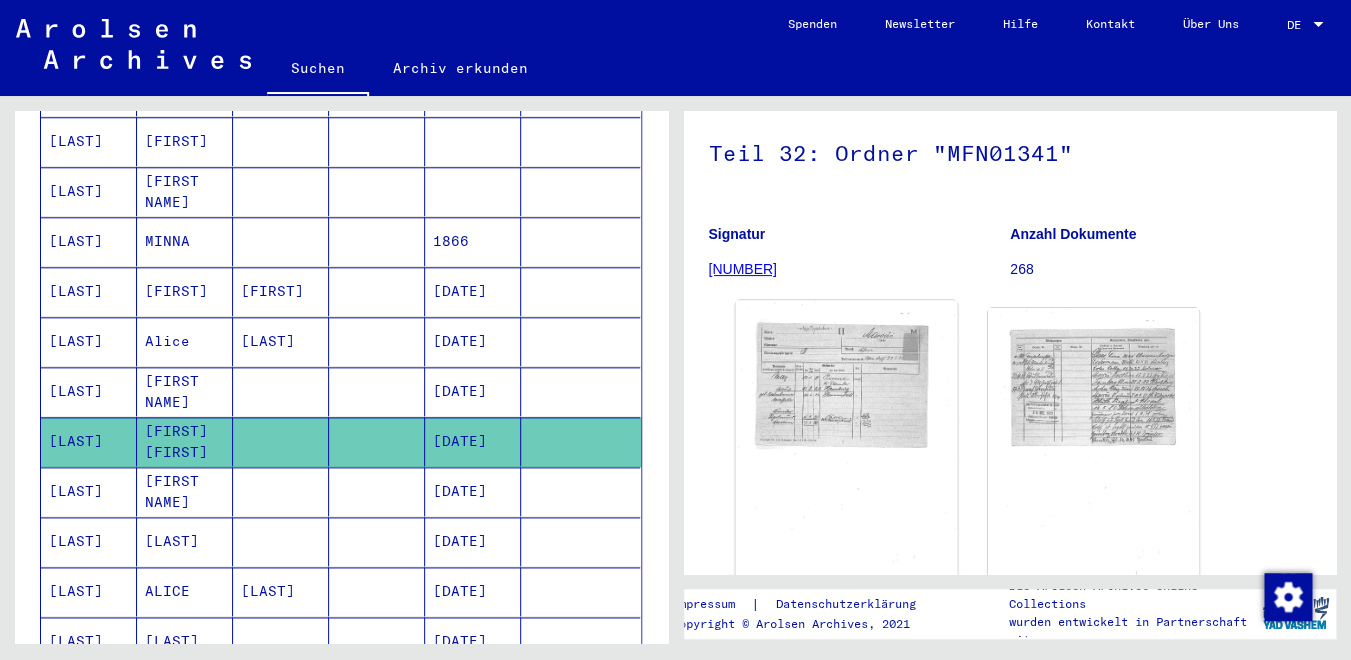 click 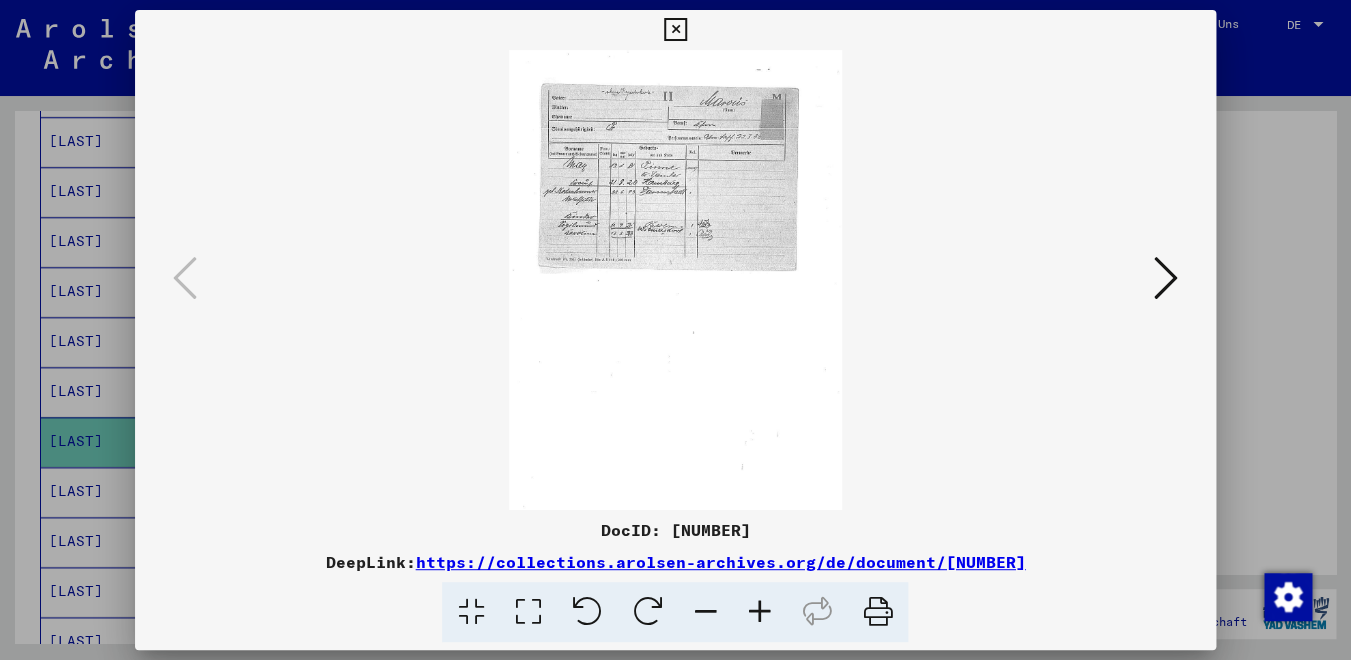 click at bounding box center (1166, 278) 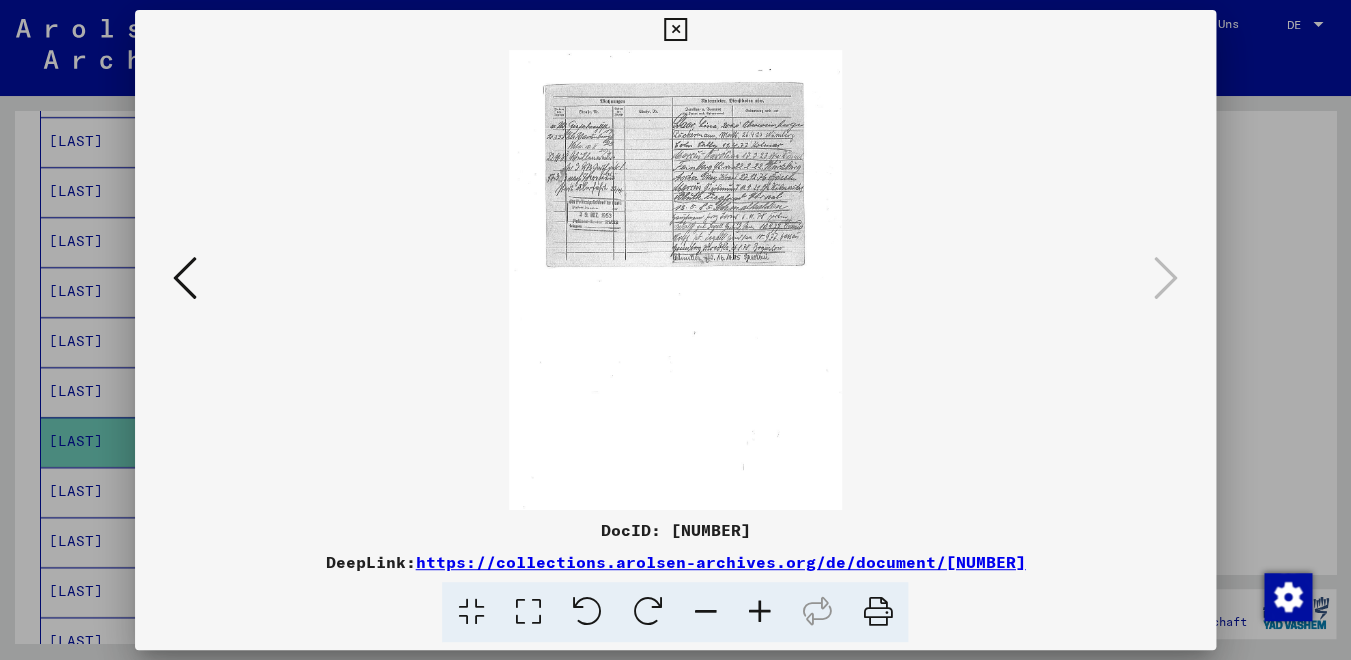 click at bounding box center [675, 30] 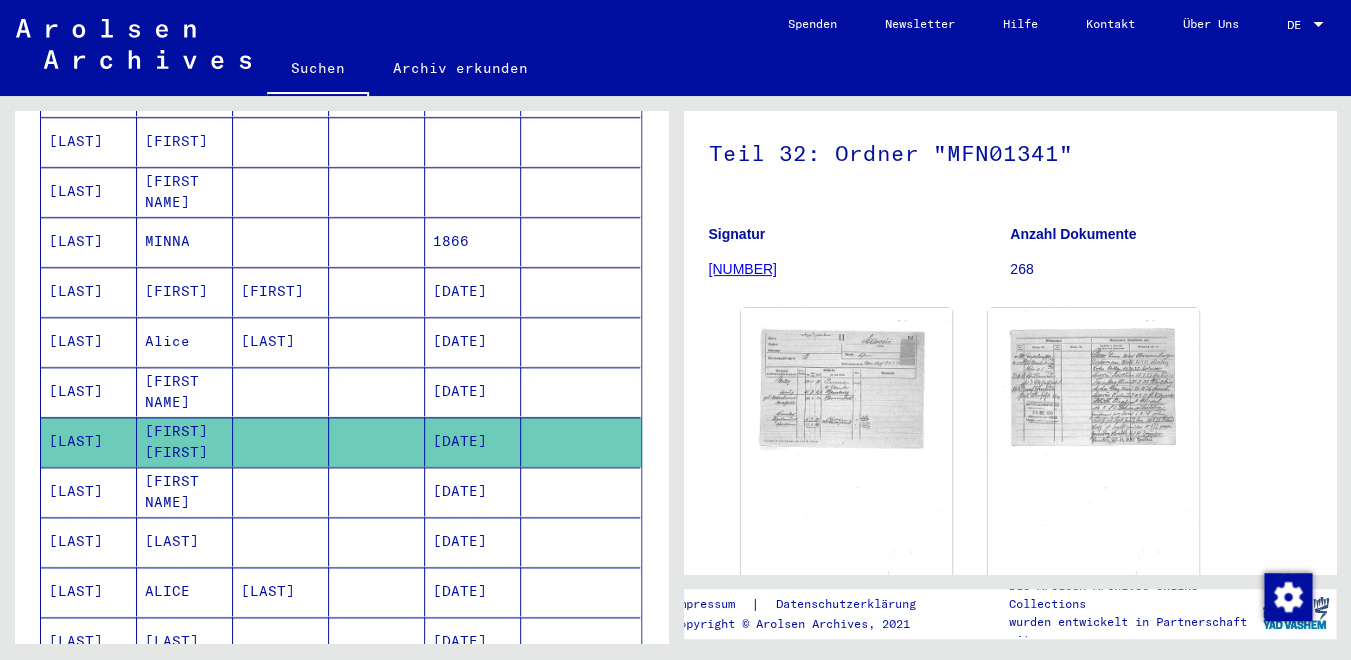 click on "[FIRST NAME]" at bounding box center (185, 541) 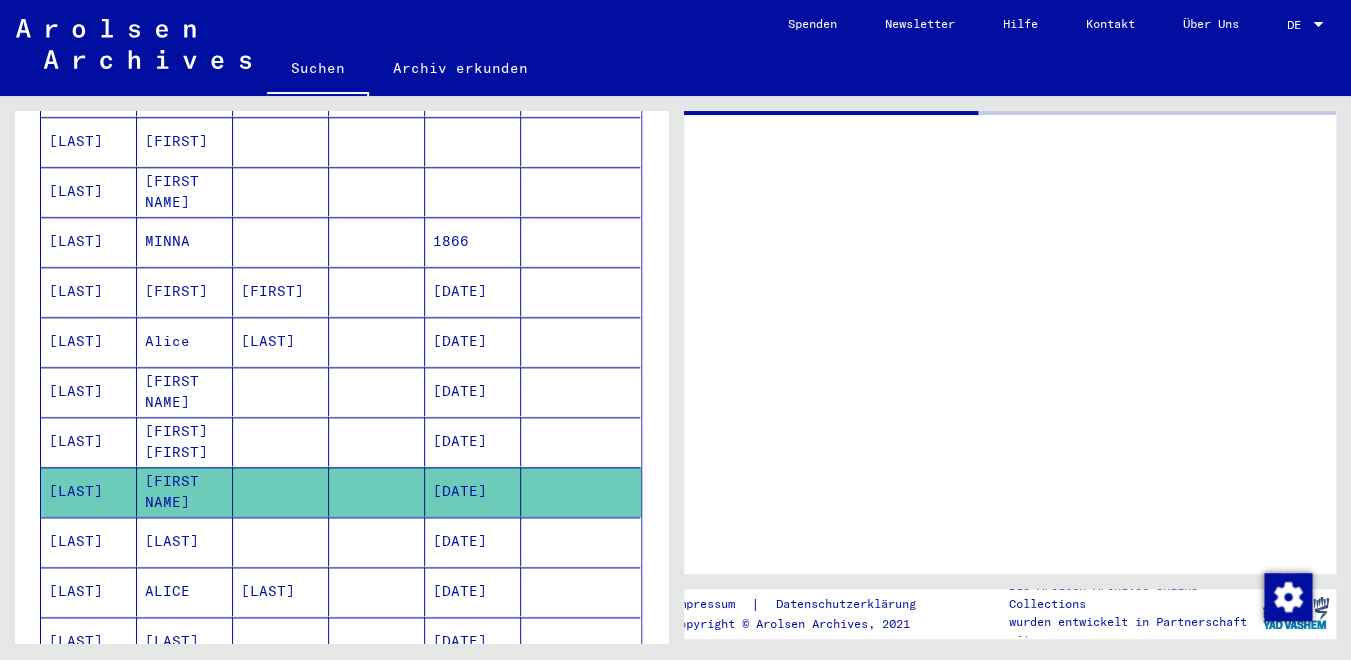 scroll, scrollTop: 0, scrollLeft: 0, axis: both 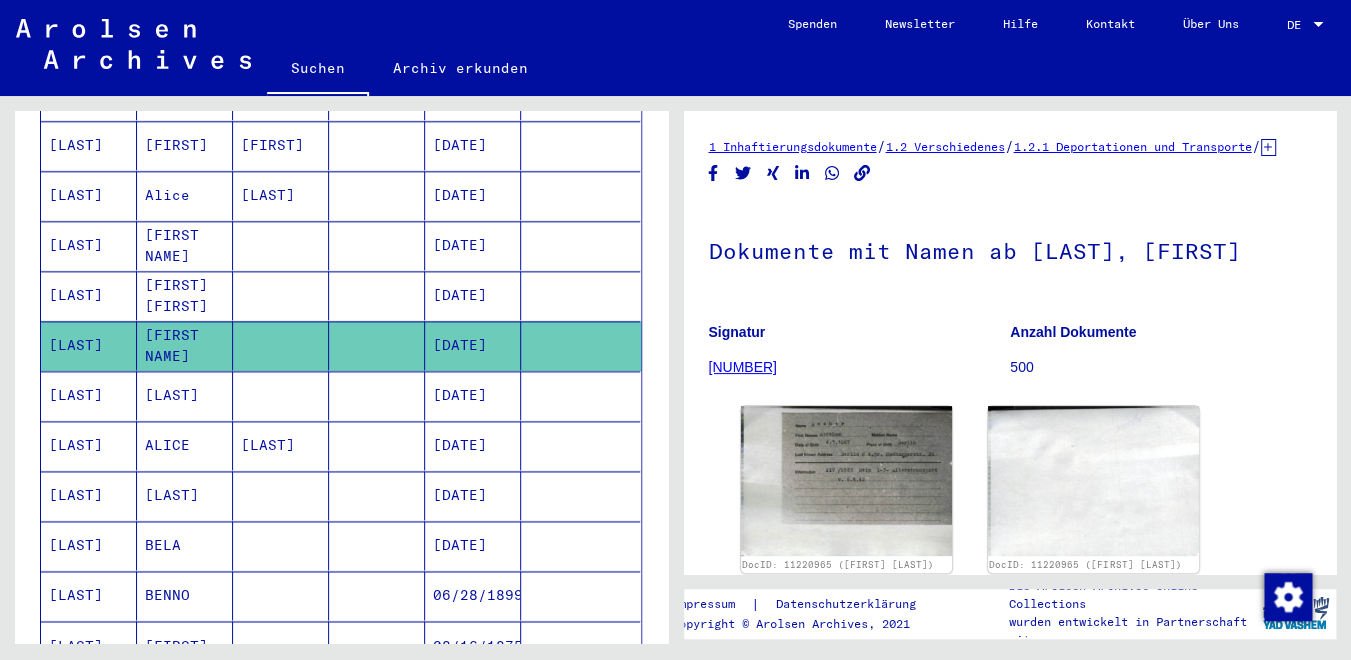 click on "[LAST]" at bounding box center [185, 445] 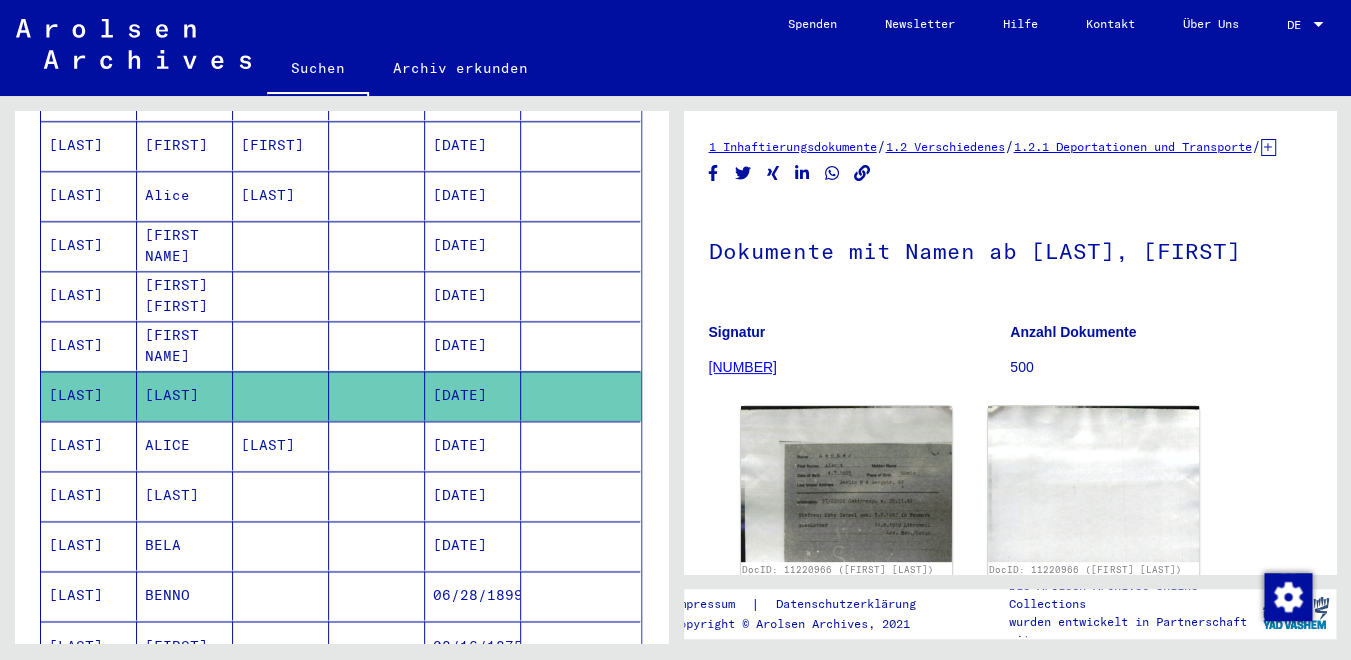 click on "ALICE" at bounding box center [185, 495] 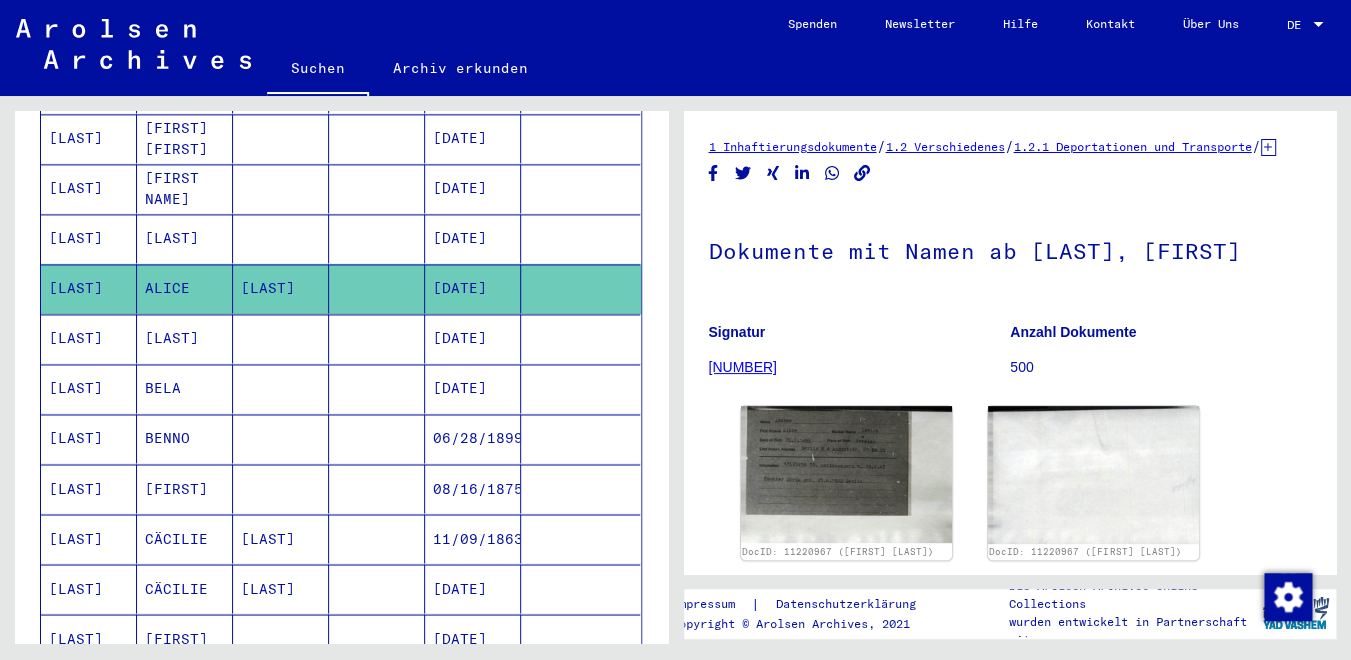 scroll, scrollTop: 1017, scrollLeft: 0, axis: vertical 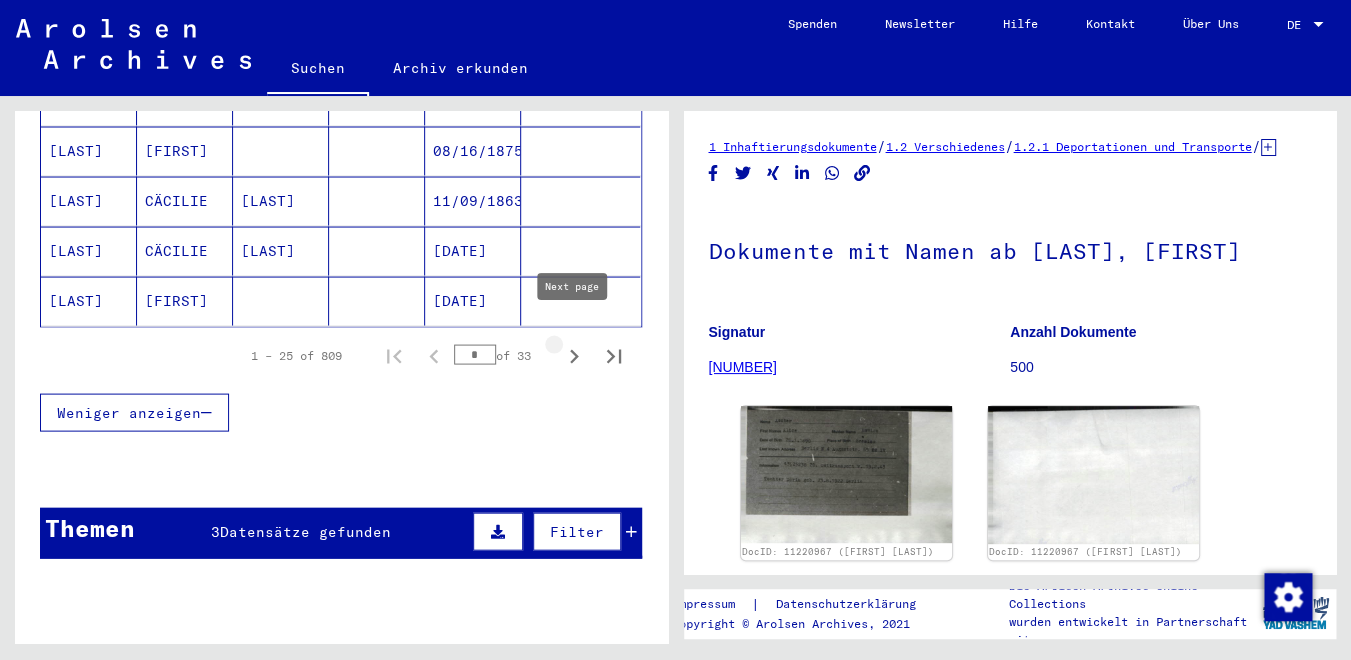 click 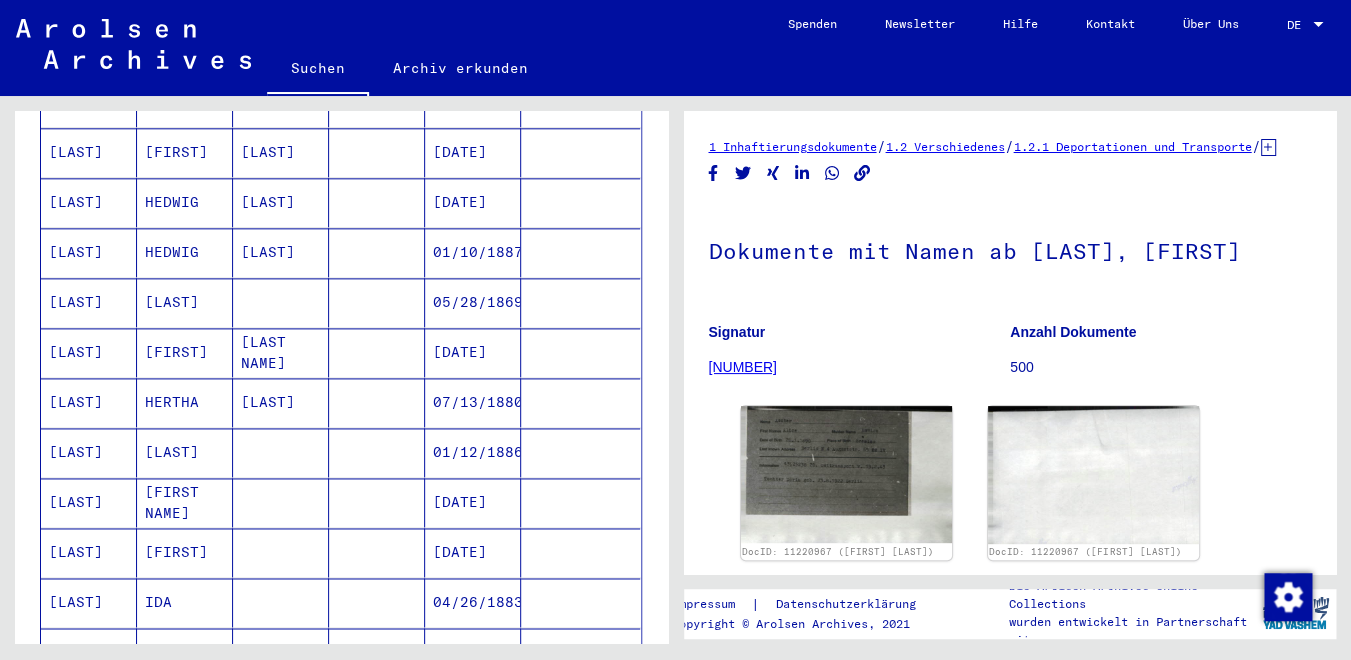 scroll, scrollTop: 806, scrollLeft: 0, axis: vertical 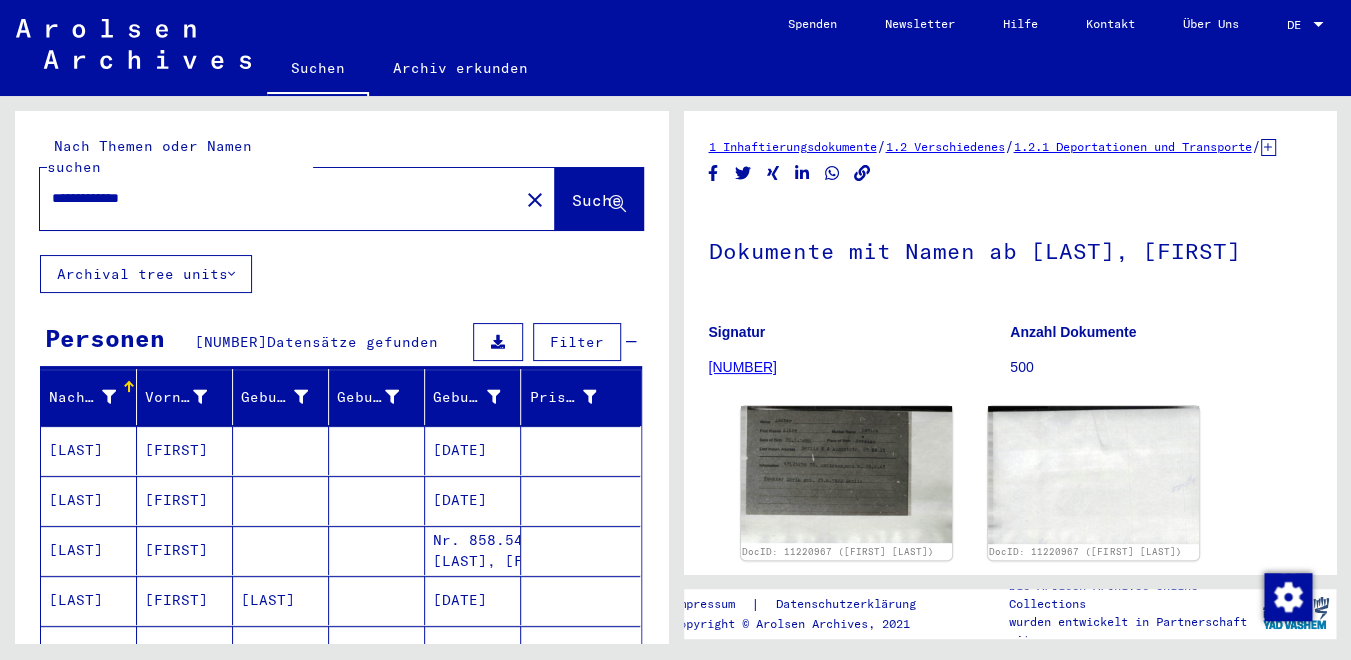 drag, startPoint x: 188, startPoint y: 182, endPoint x: -67, endPoint y: 182, distance: 255 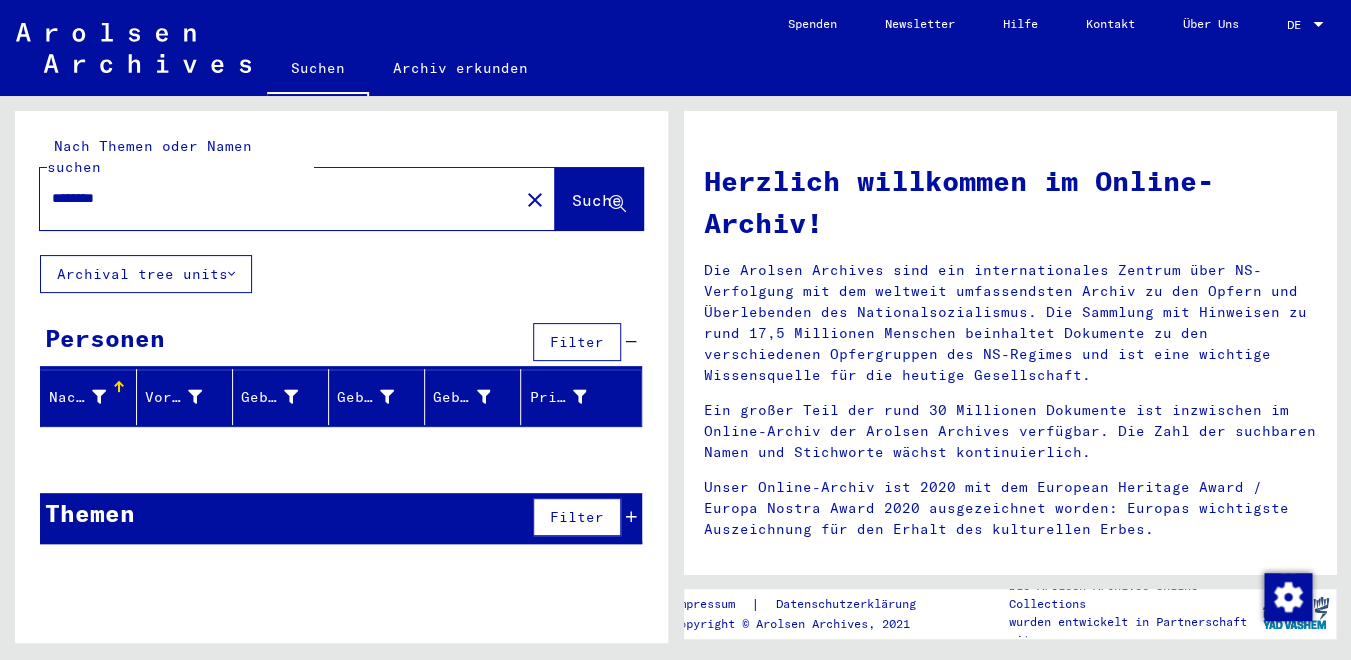 click on "********" at bounding box center (273, 198) 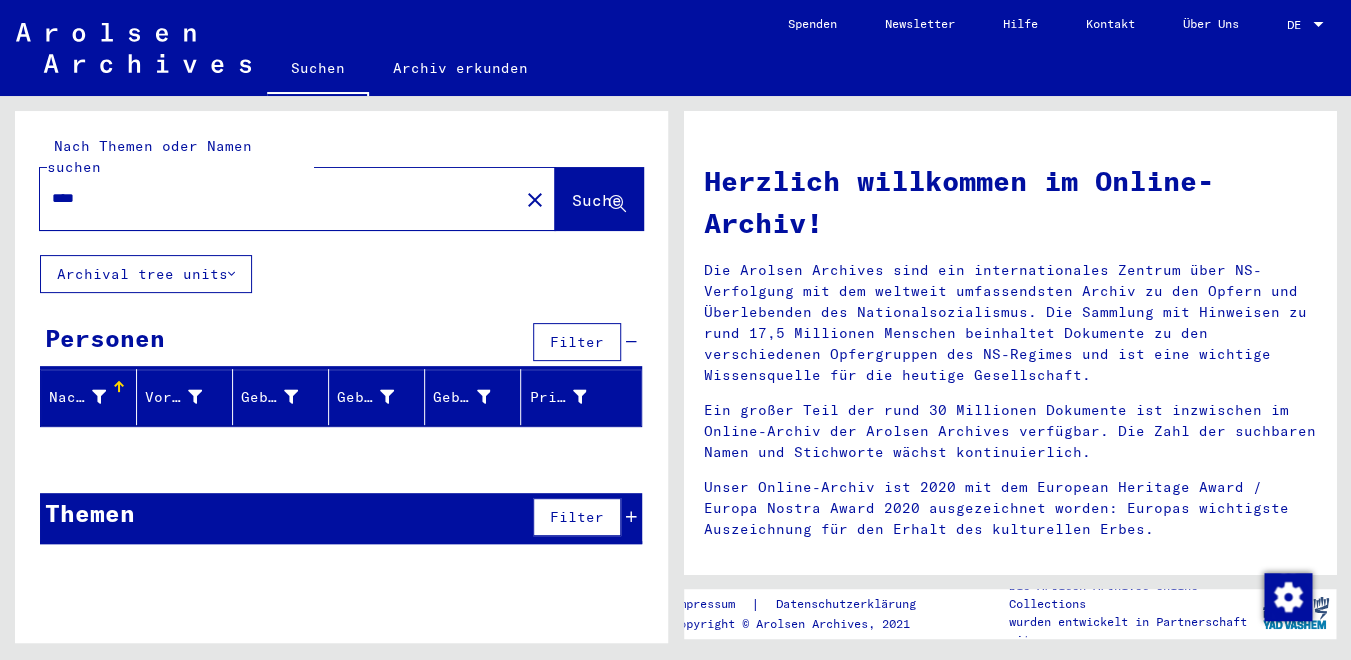 type on "****" 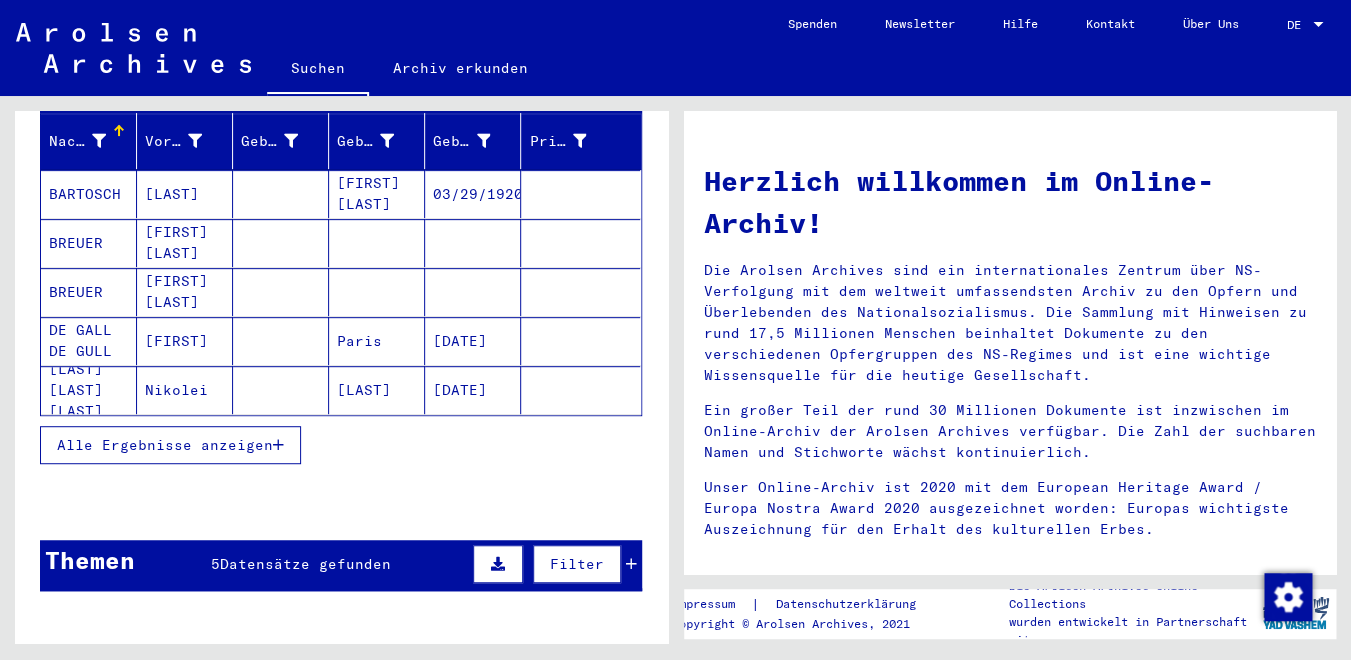 scroll, scrollTop: 259, scrollLeft: 0, axis: vertical 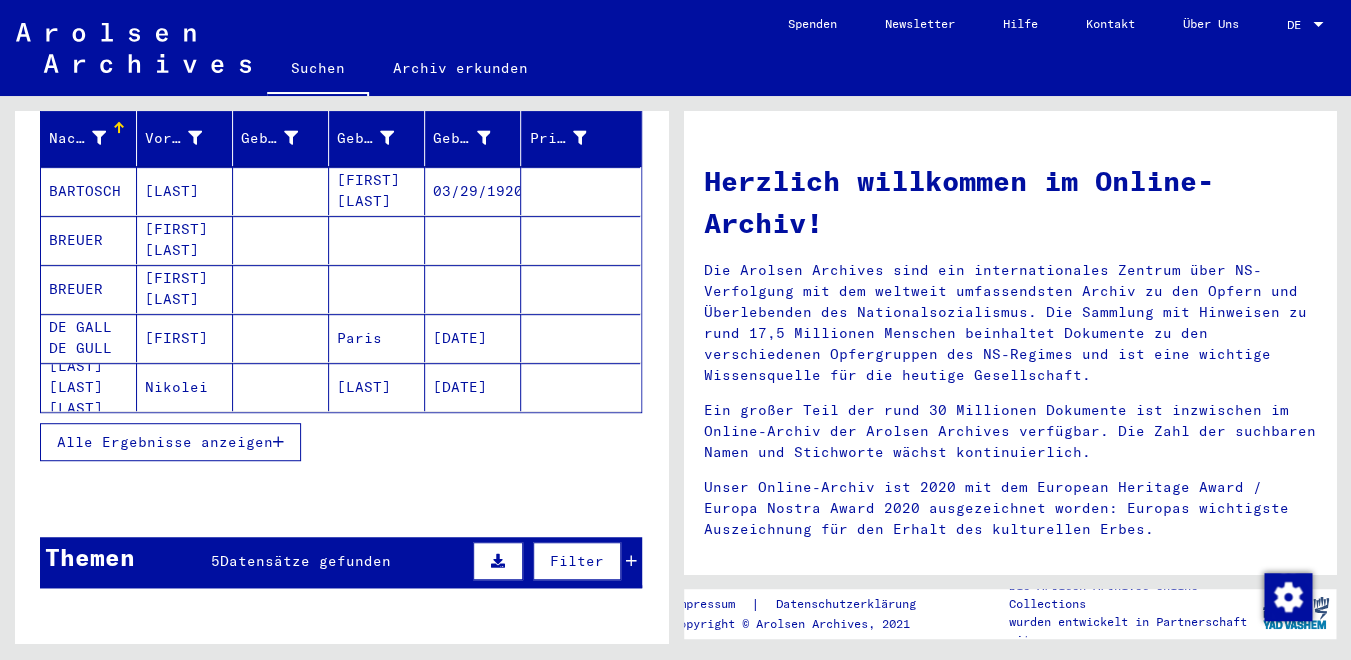 click on "Alle Ergebnisse anzeigen" at bounding box center (165, 442) 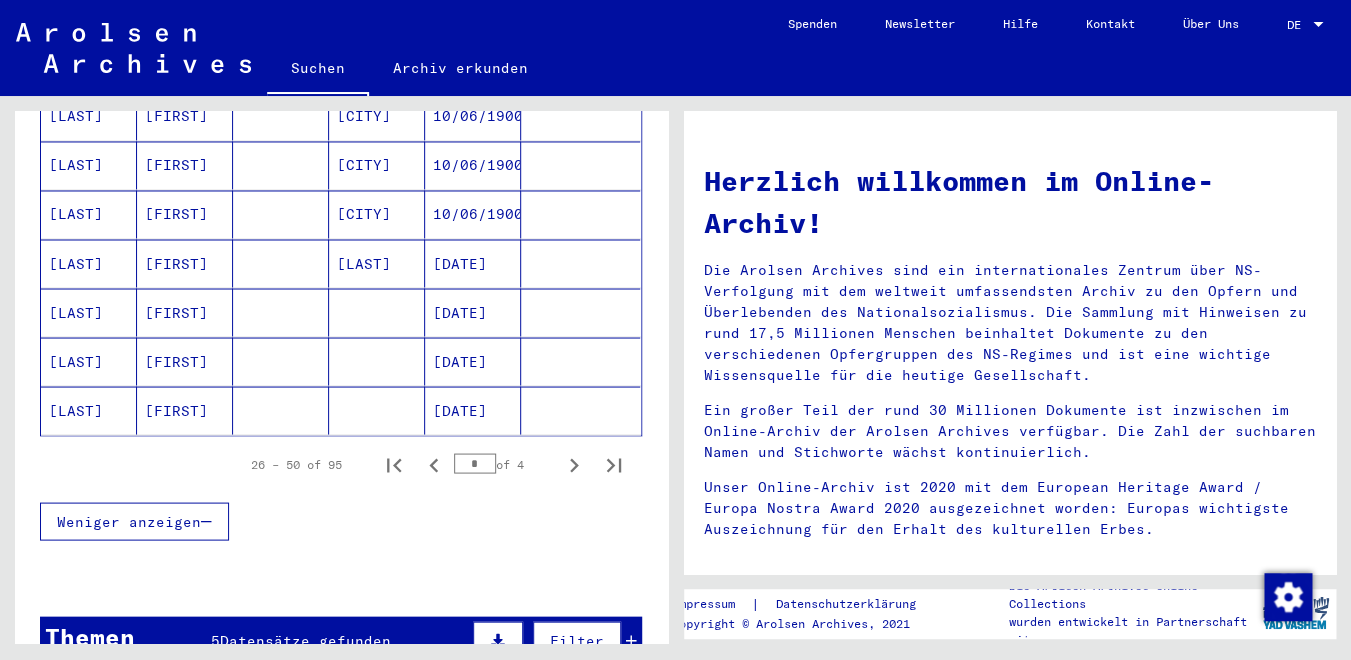scroll, scrollTop: 1272, scrollLeft: 0, axis: vertical 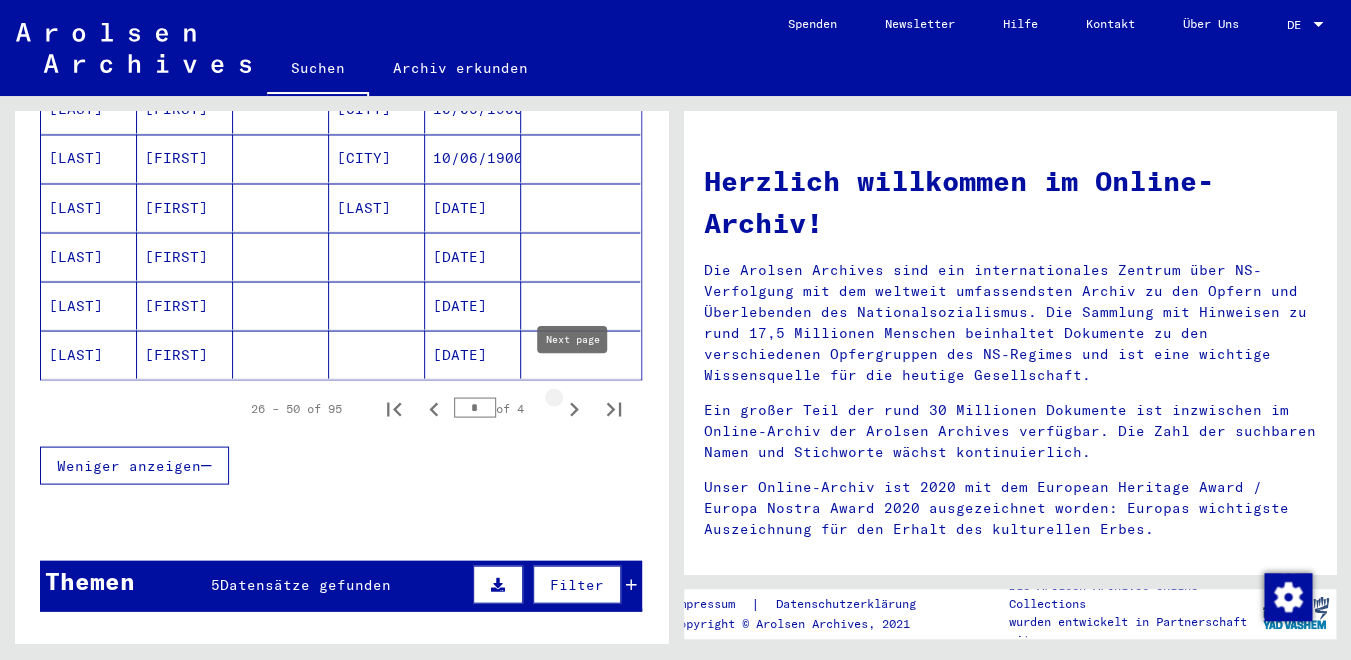 click 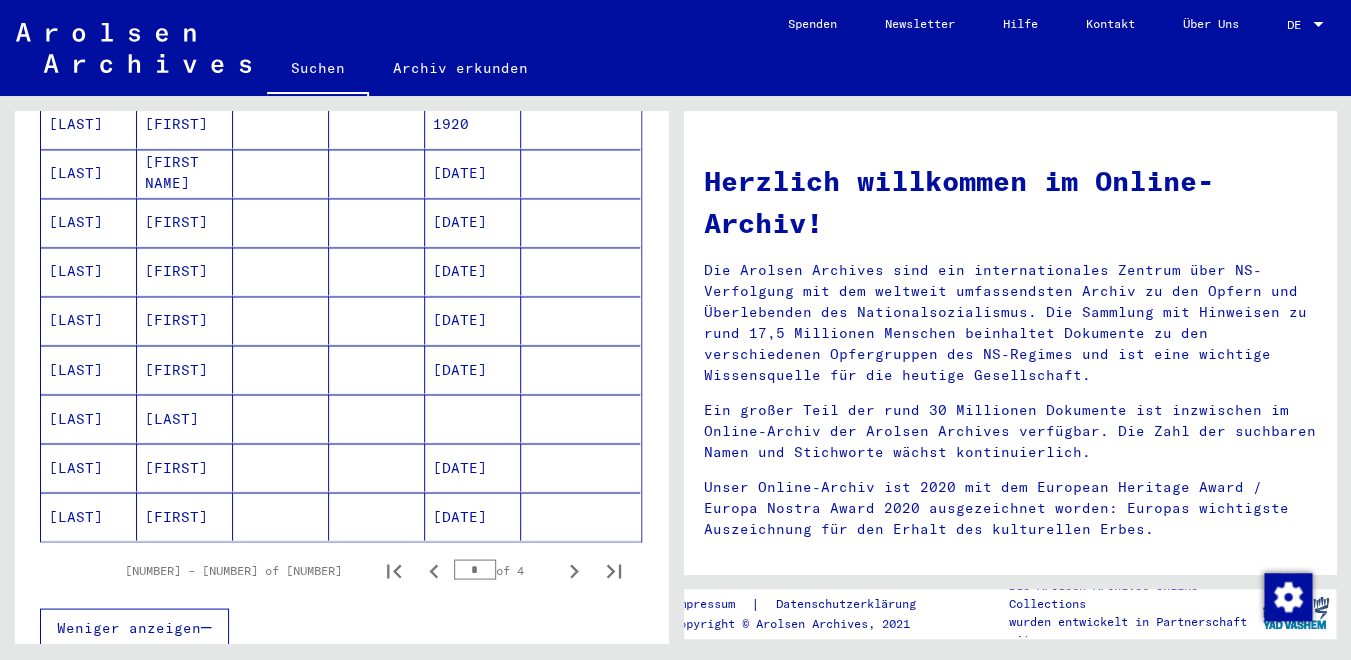 scroll, scrollTop: 1165, scrollLeft: 0, axis: vertical 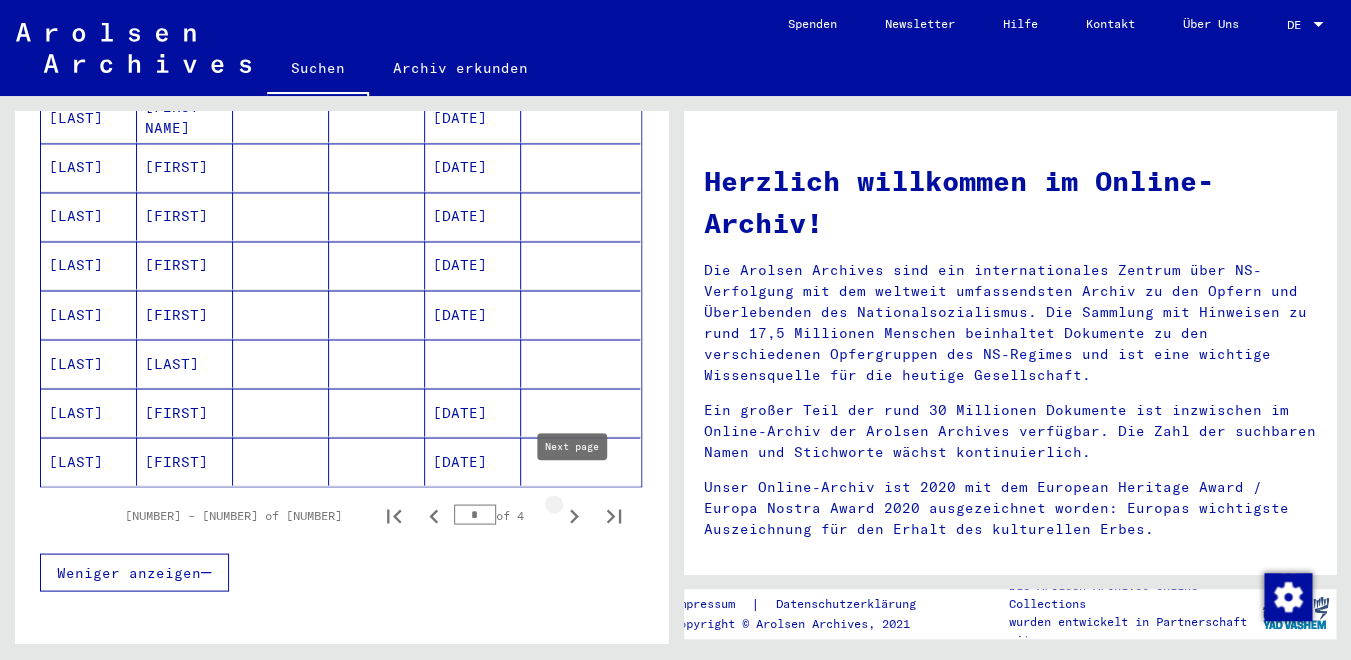 click 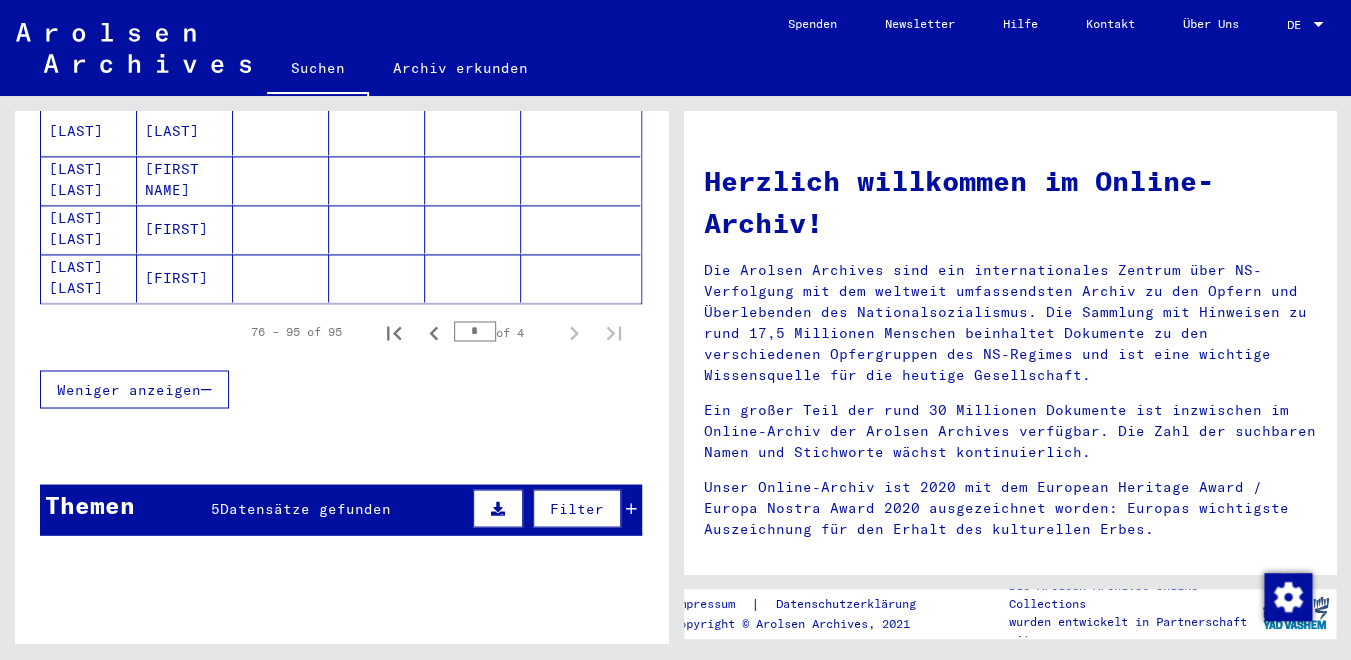 scroll, scrollTop: 1112, scrollLeft: 0, axis: vertical 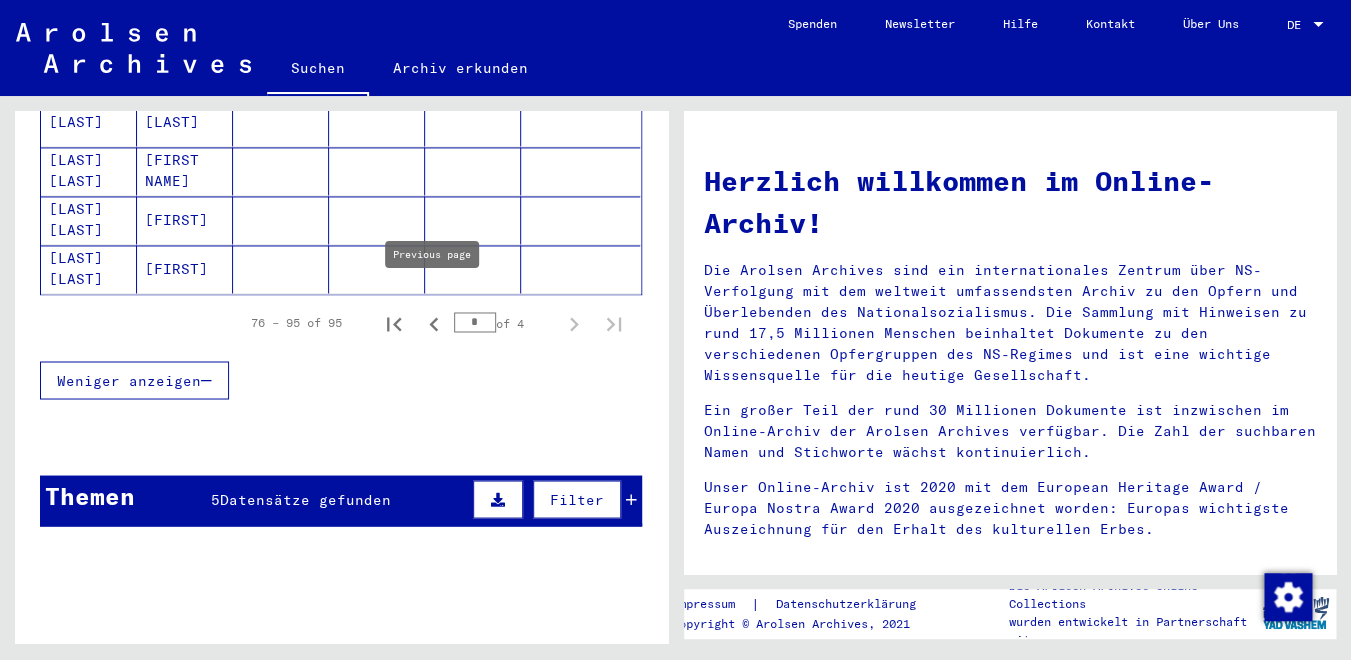 click 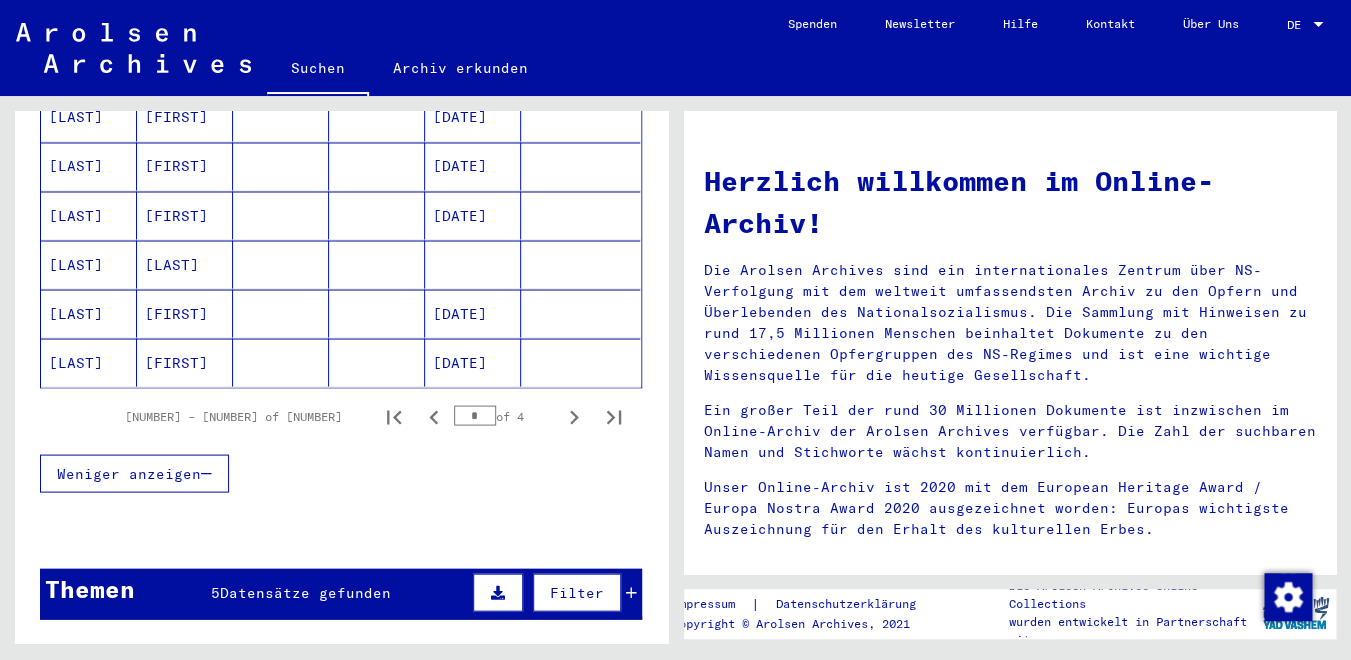 scroll, scrollTop: 1432, scrollLeft: 0, axis: vertical 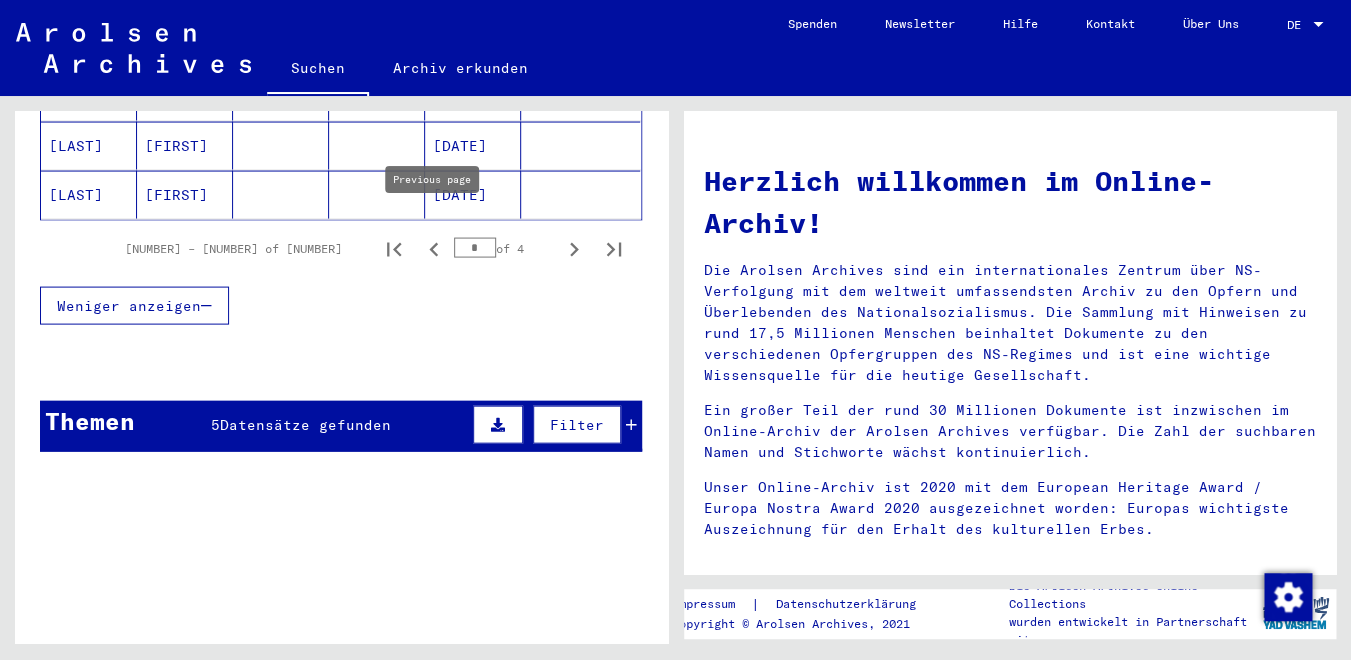 click 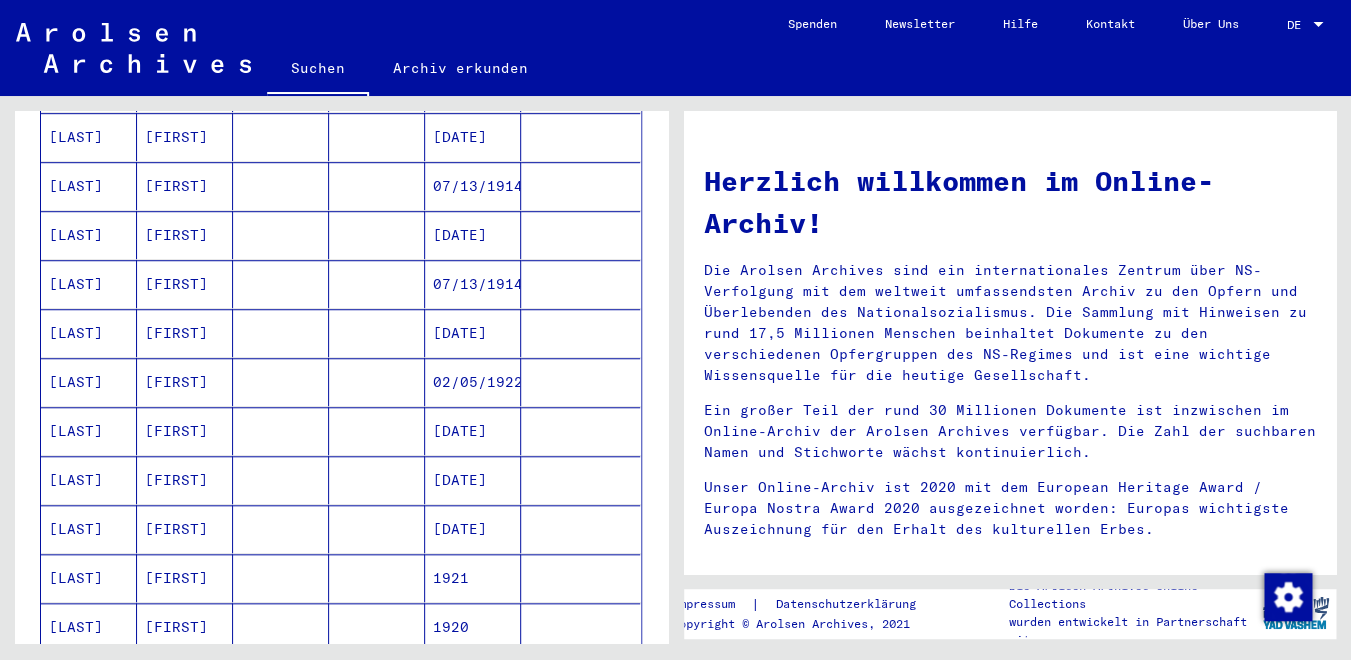 scroll, scrollTop: 438, scrollLeft: 0, axis: vertical 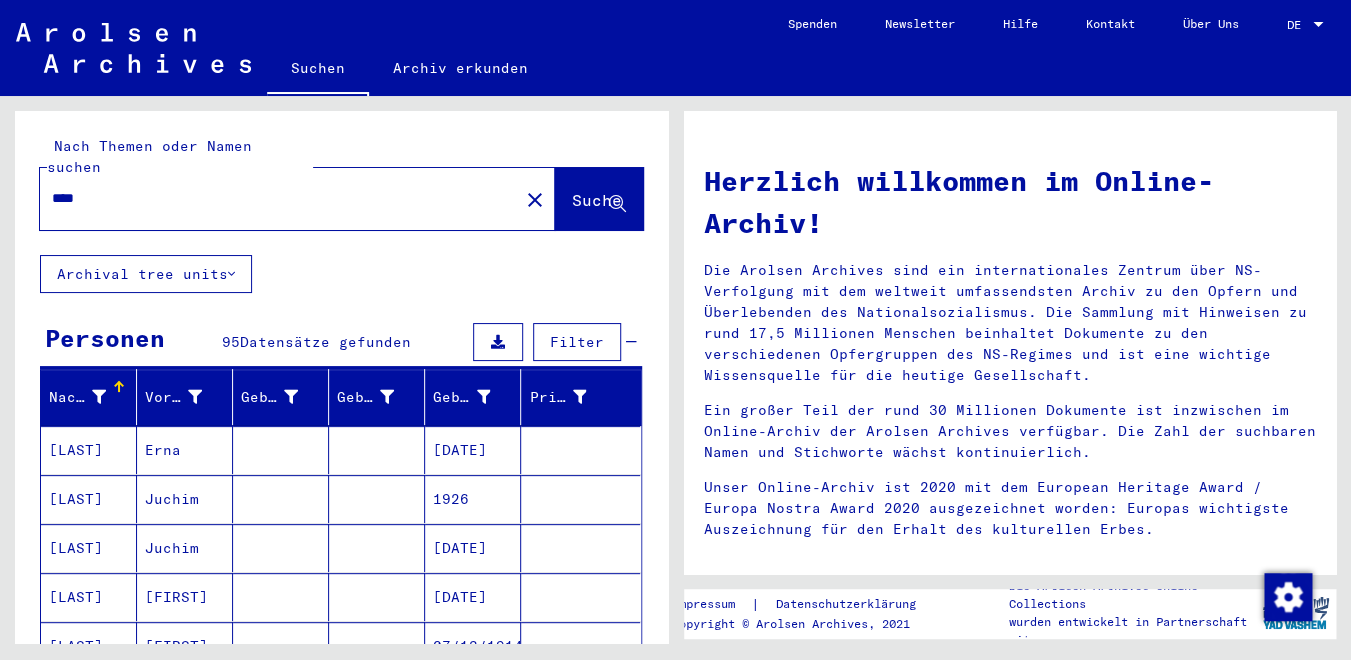 click on "****" at bounding box center (273, 198) 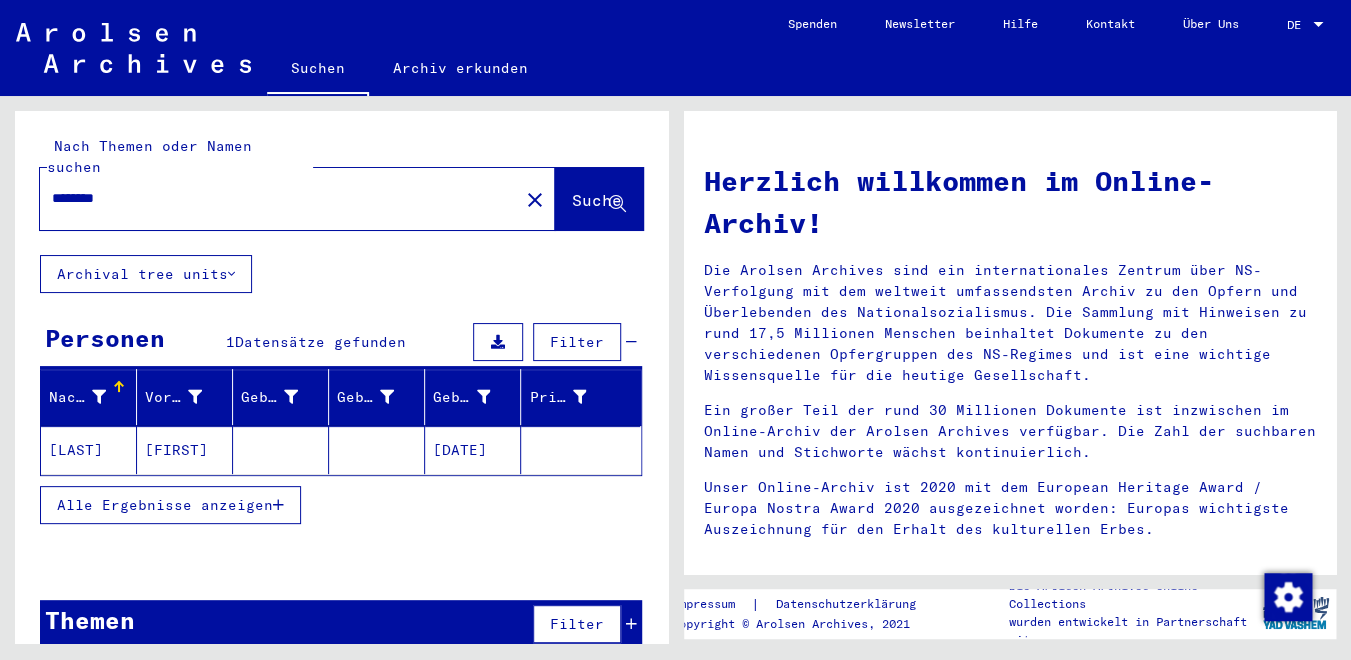 click on "[LAST]" 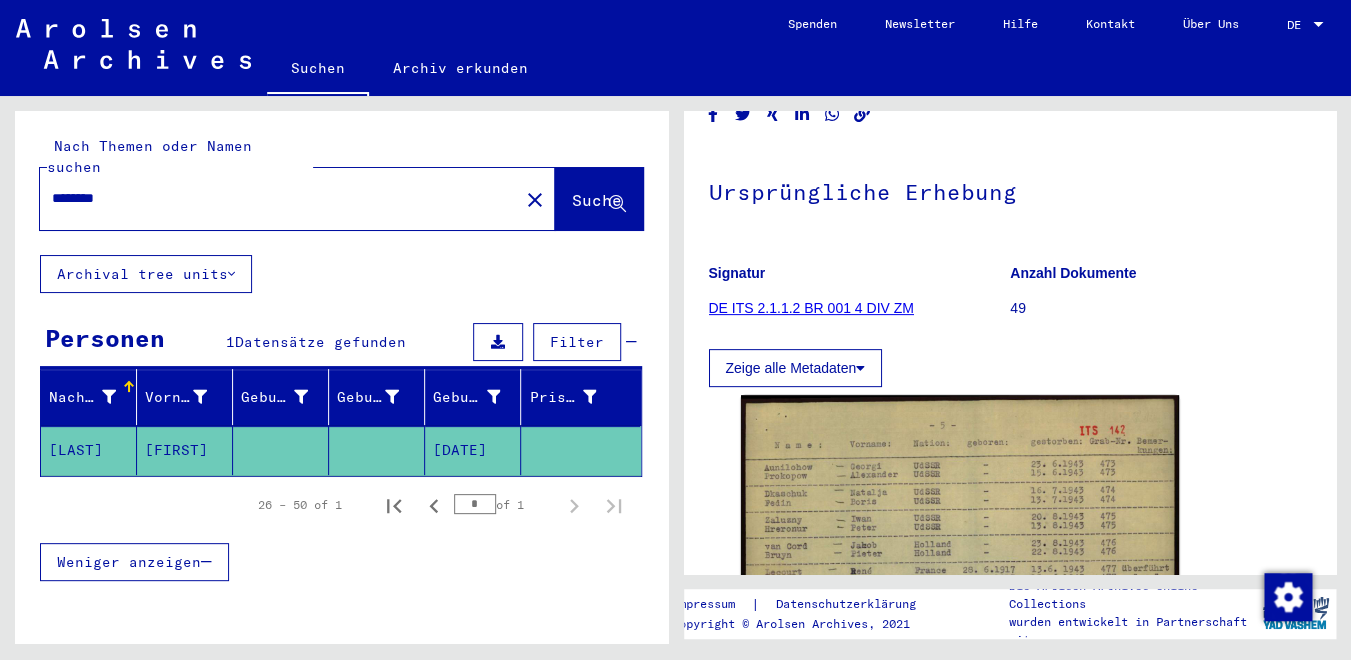 scroll, scrollTop: 197, scrollLeft: 0, axis: vertical 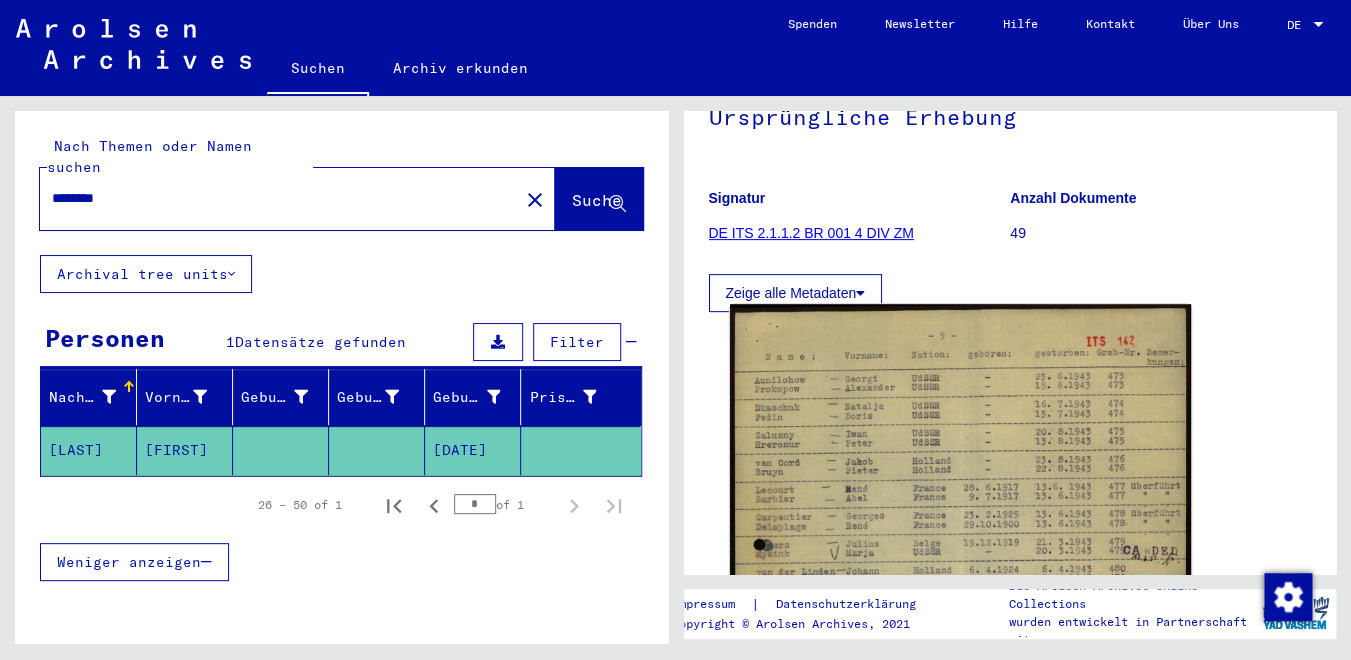 click 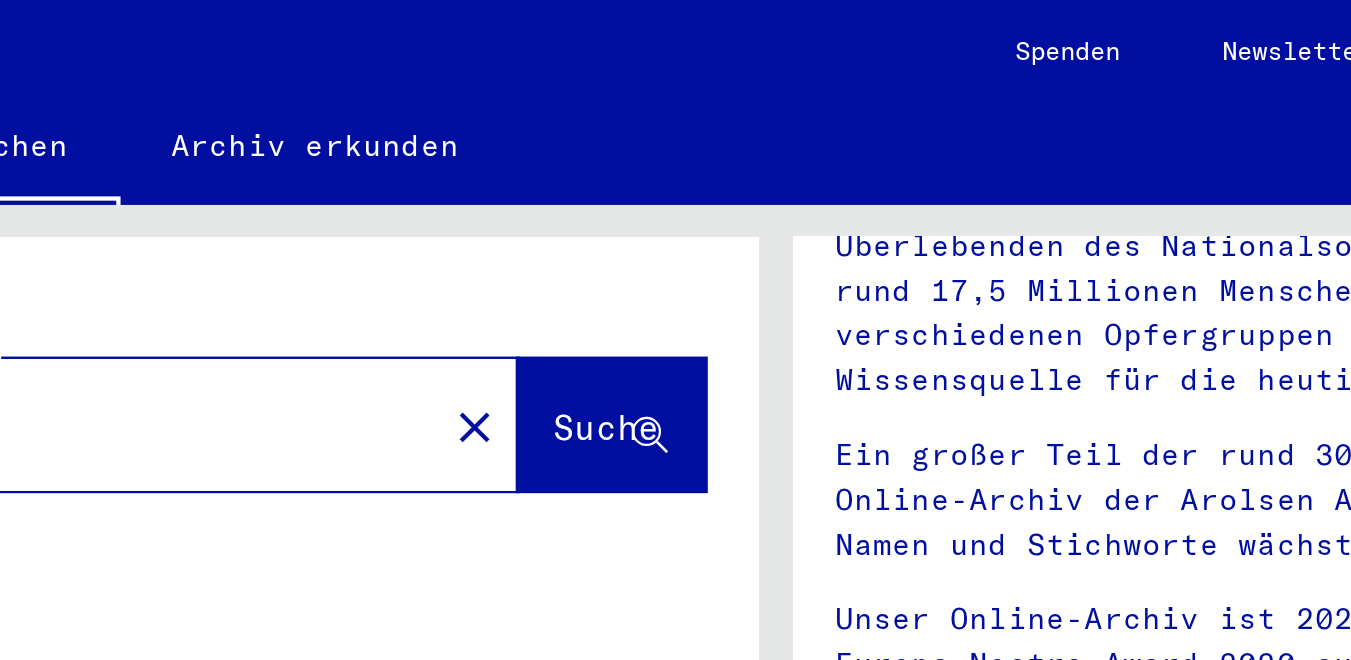 scroll, scrollTop: 0, scrollLeft: 0, axis: both 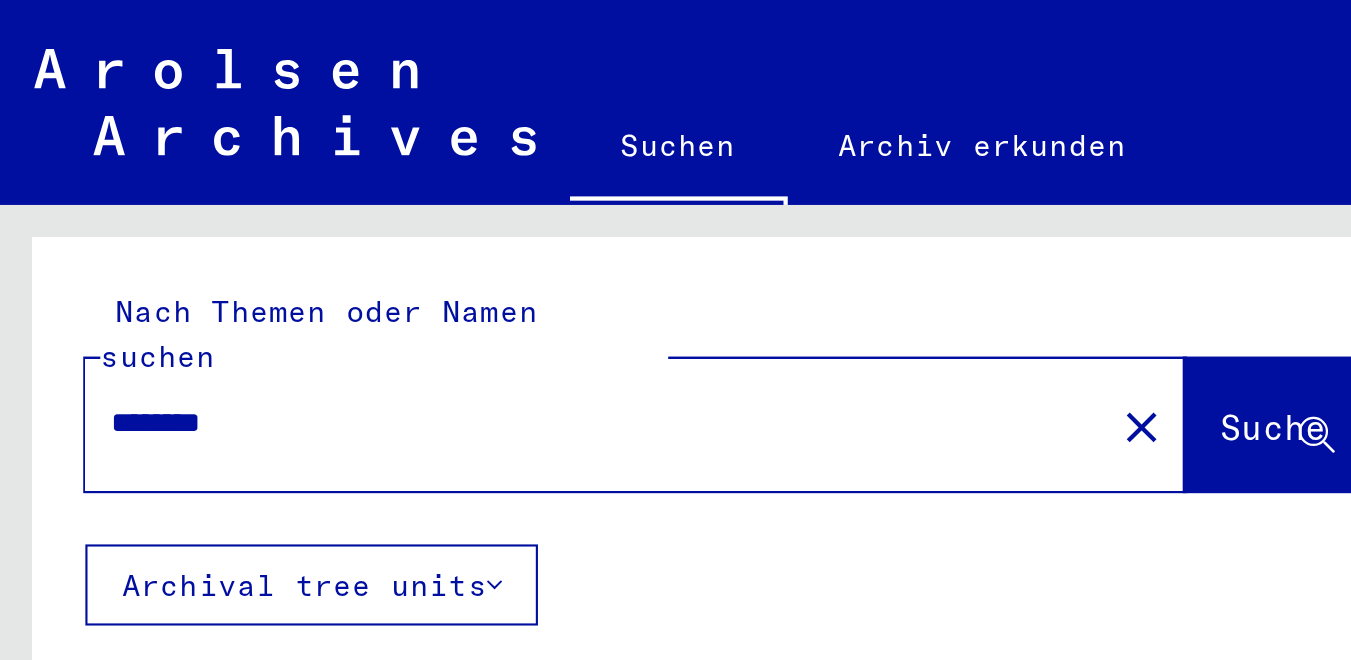 click on "********" 